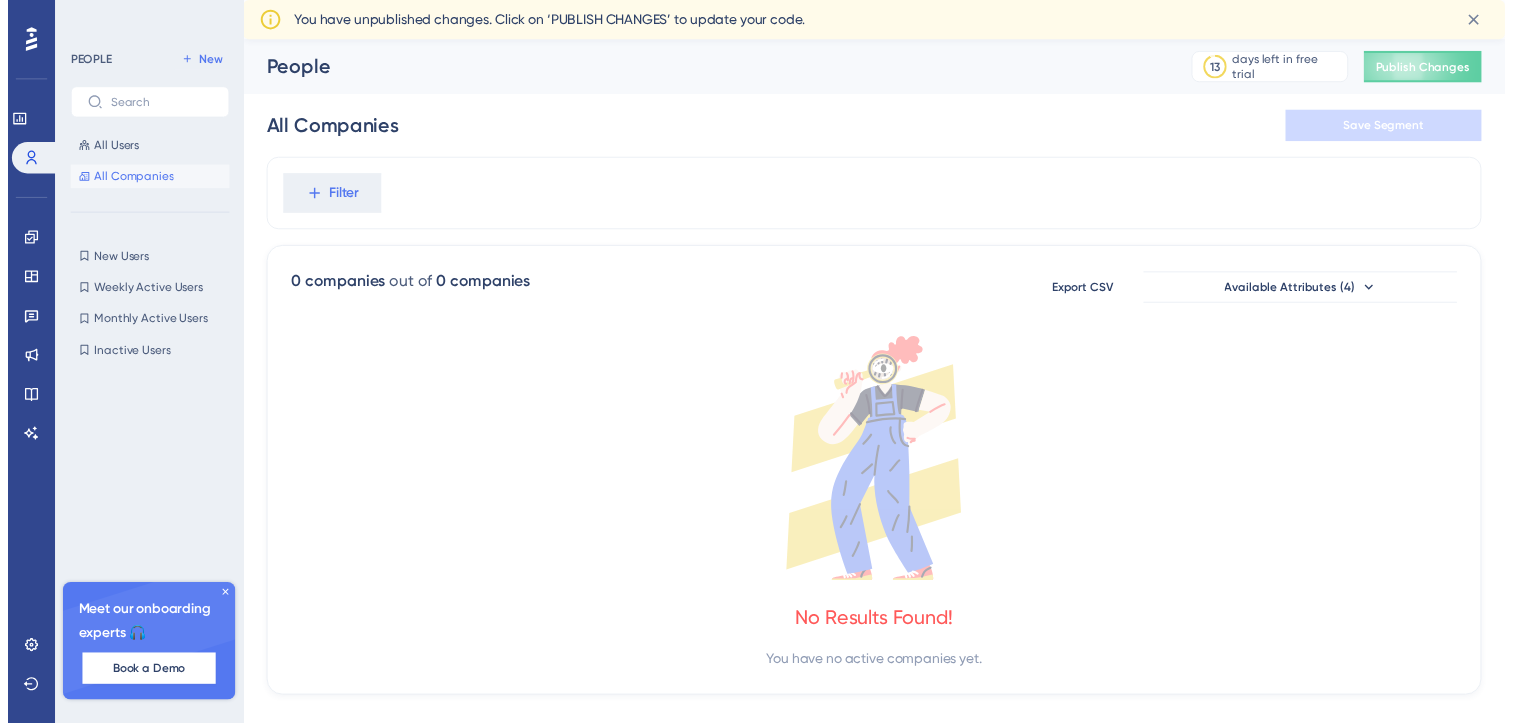 scroll, scrollTop: 0, scrollLeft: 0, axis: both 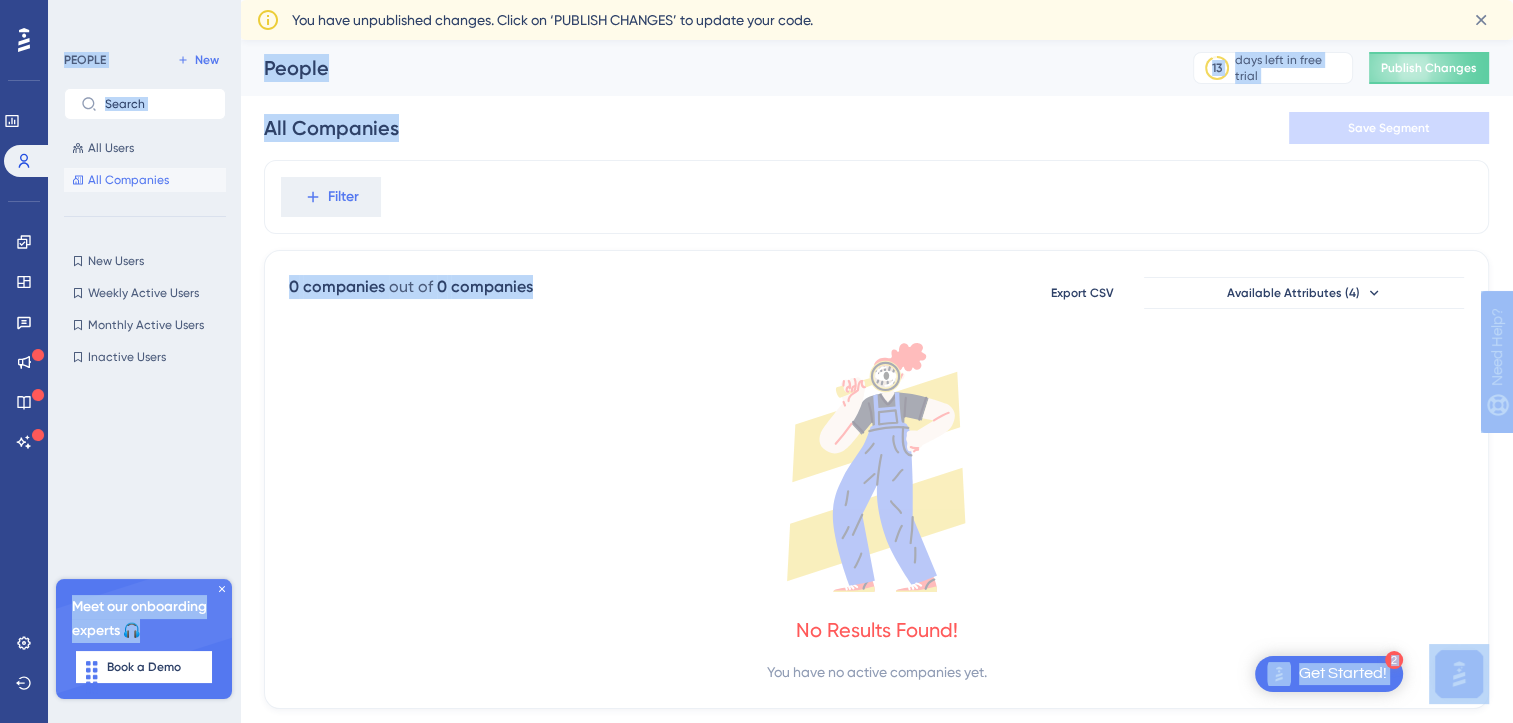 click on "2 Get Started!
Performance Users Engagement Widgets Feedback Product Updates Knowledge Base AI Assistant Settings Logout PEOPLE New All Users All Companies New Users New Users Weekly Active Users Weekly Active Users Monthly Active Users Monthly Active Users Inactive Users Inactive Users Meet our onboarding experts 🎧 Book a Demo People 13 days left in free trial Click to see  upgrade options Publish Changes All Companies Save Segment Filter 0   companies out of 0   companies Export CSV Available Attributes (4) No Results Found! You have no active companies yet. You have unpublished changes. Click on ‘PUBLISH CHANGES’ to update your code." at bounding box center (756, 0) 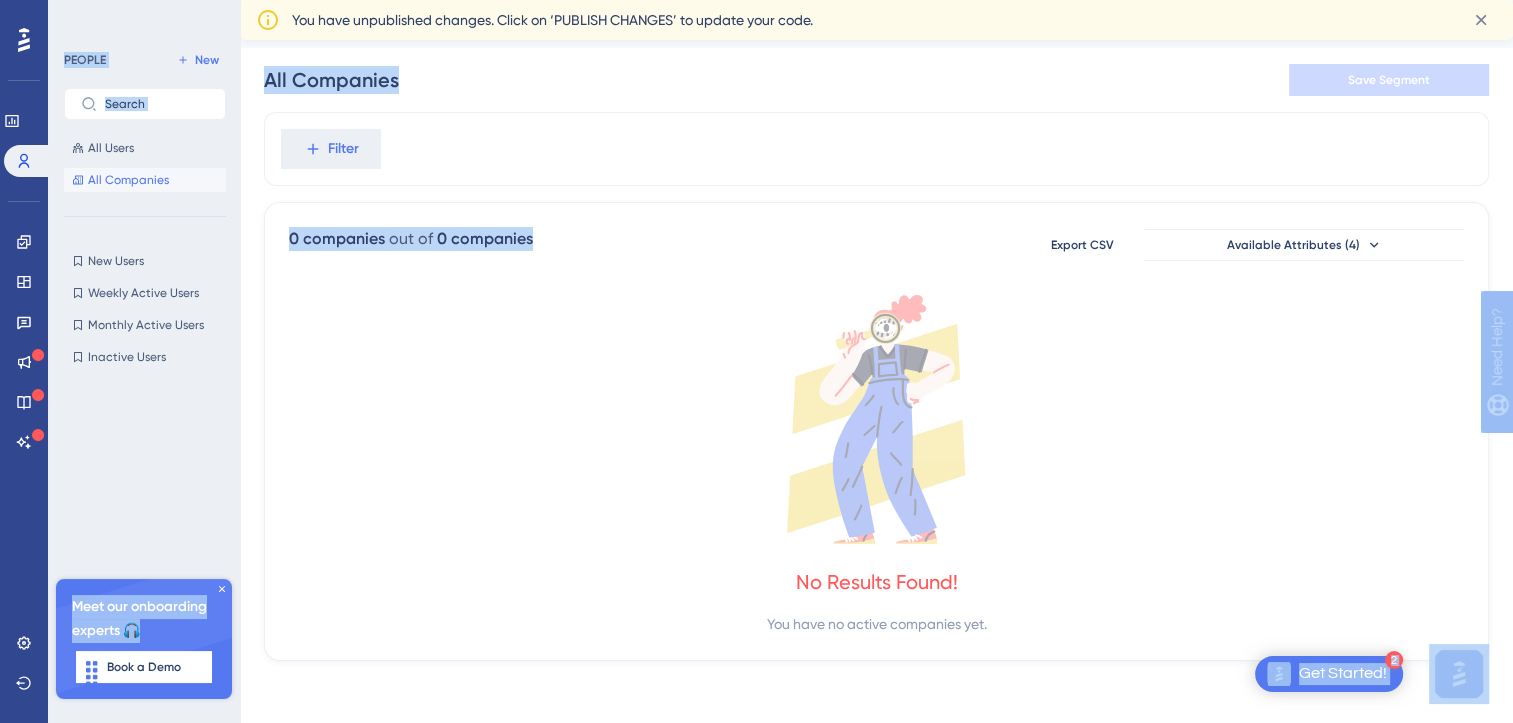 click on "0   companies out of 0   companies Export CSV Available Attributes (4)" at bounding box center (876, 245) 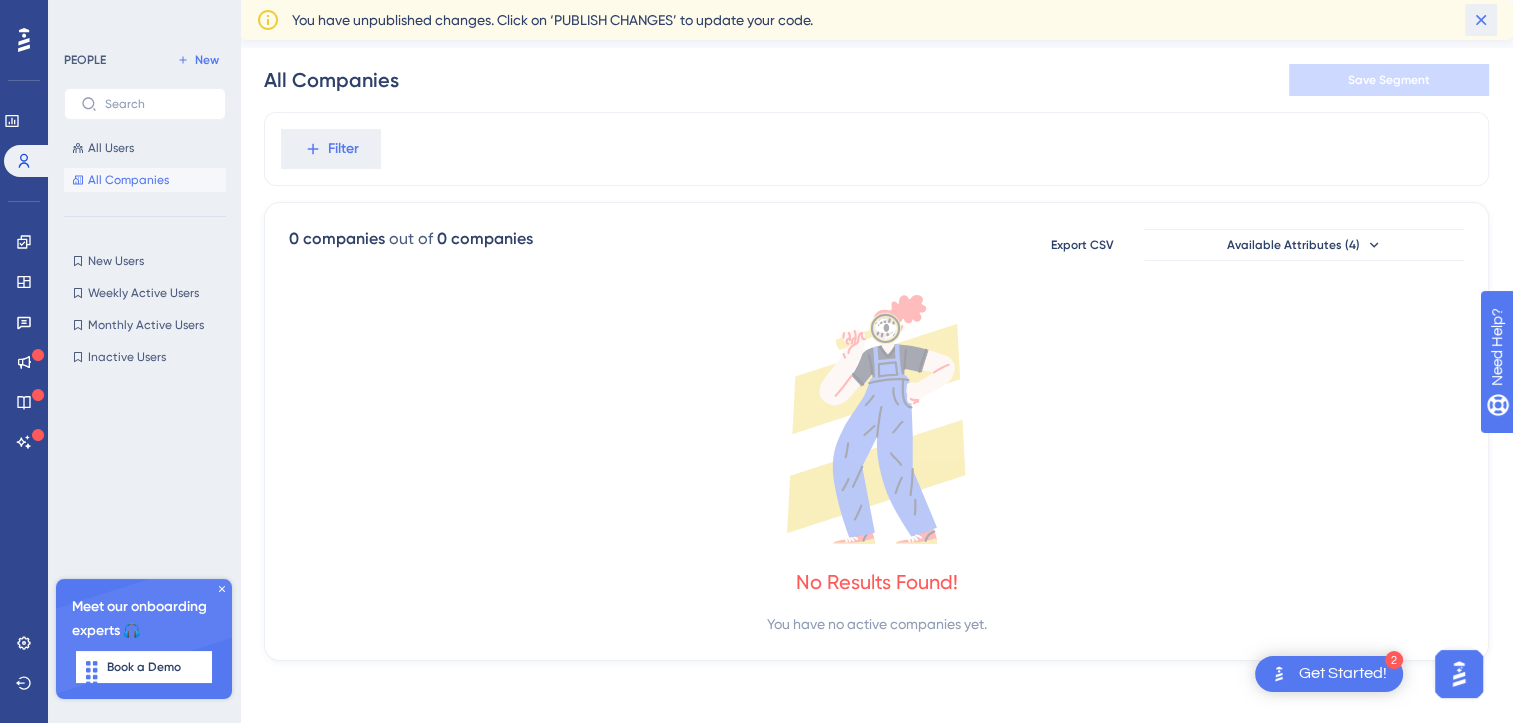 click 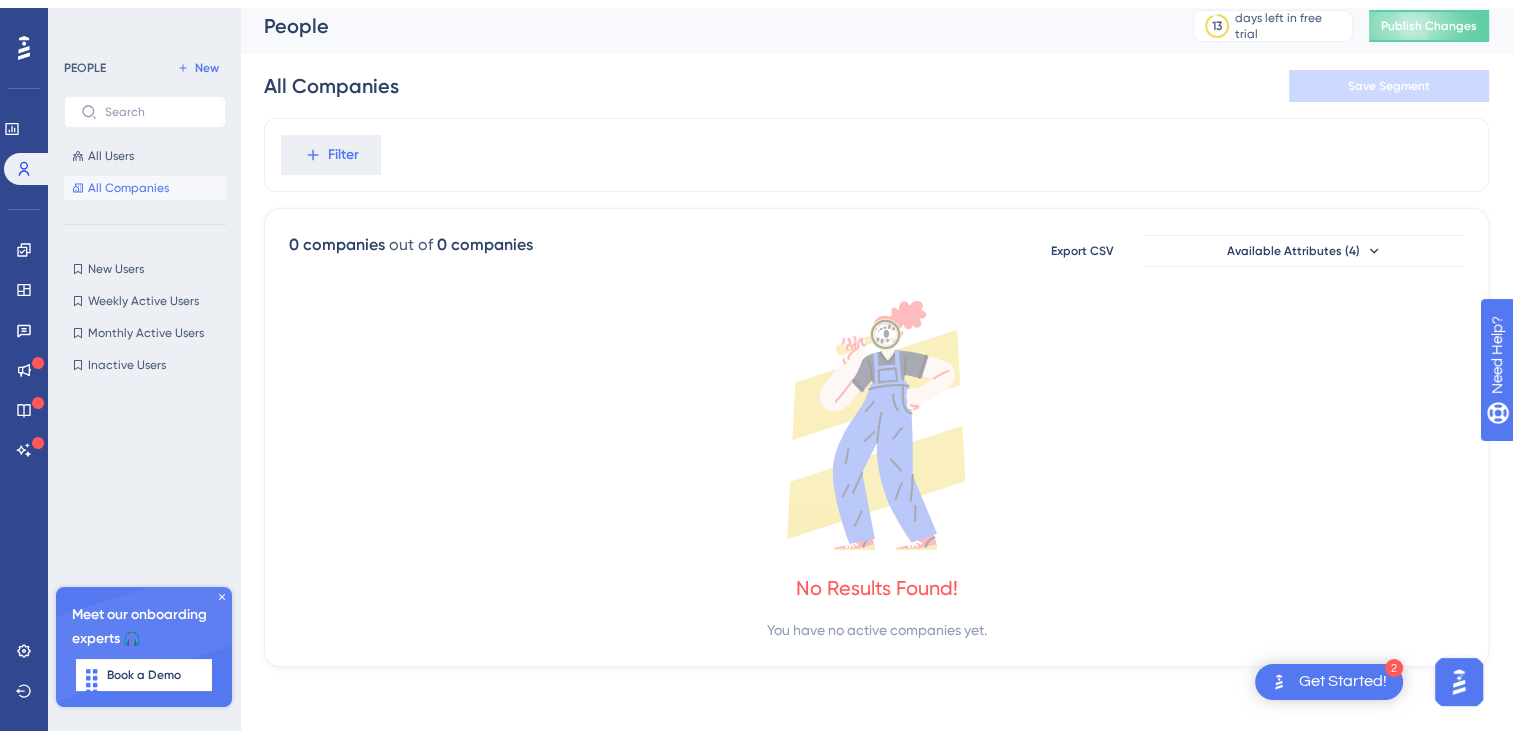 scroll, scrollTop: 0, scrollLeft: 0, axis: both 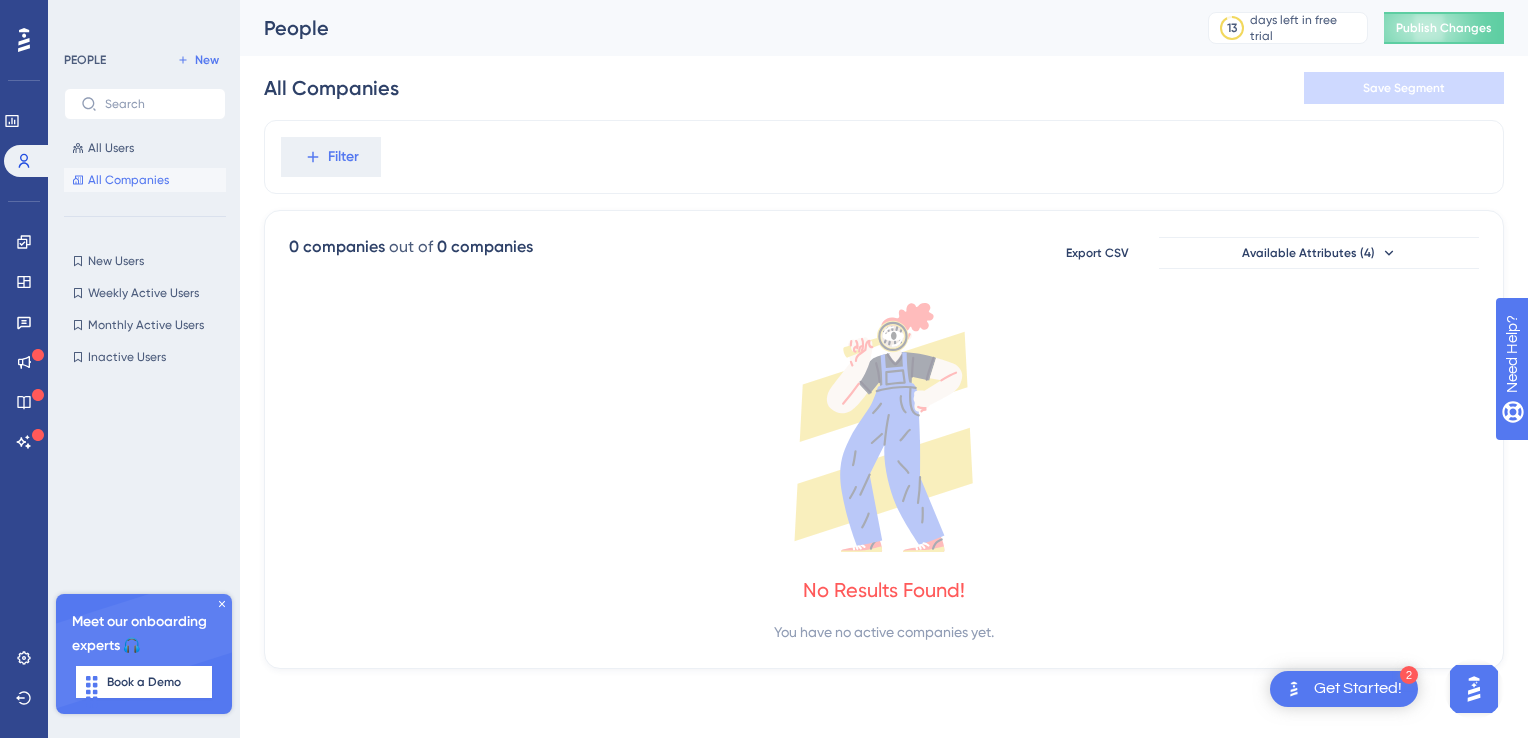 click 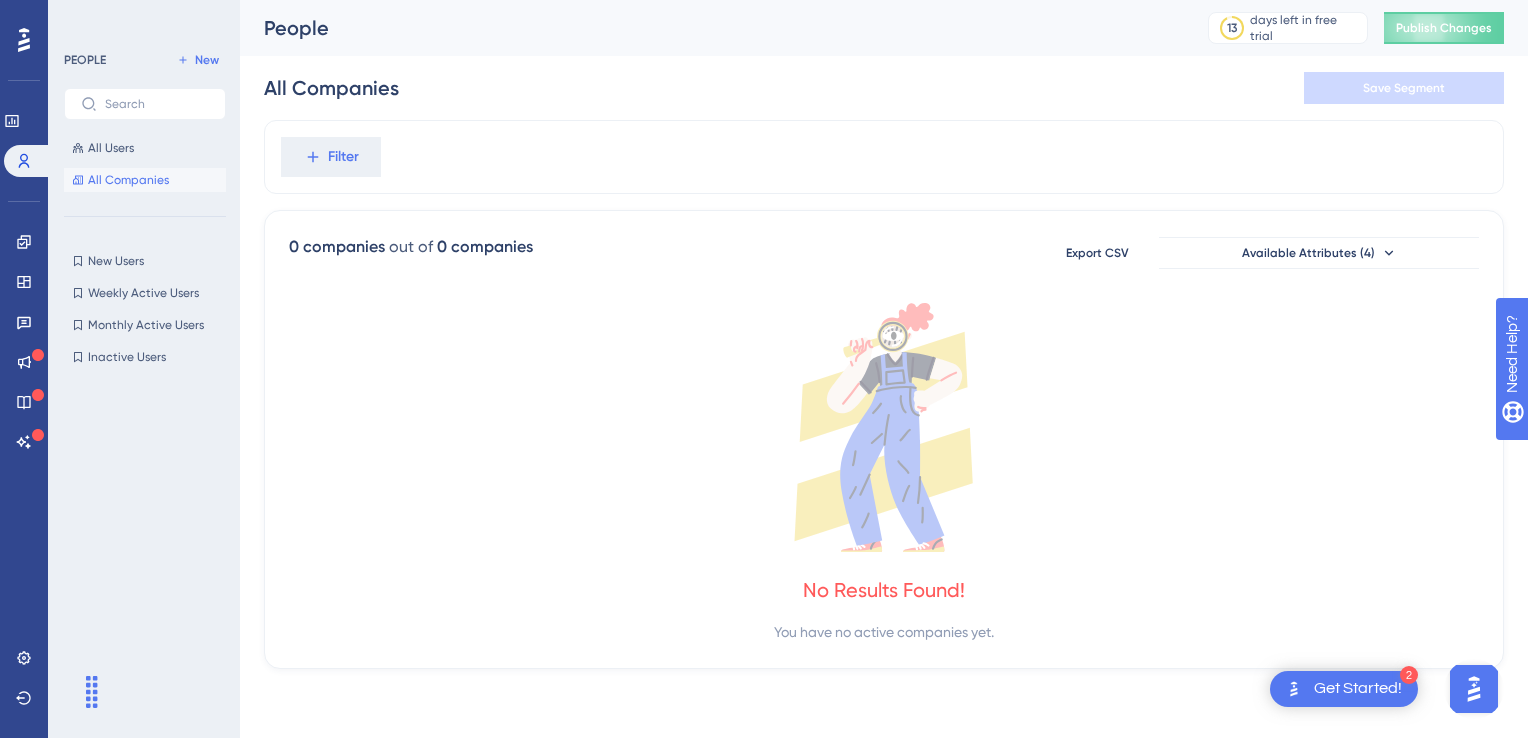 click 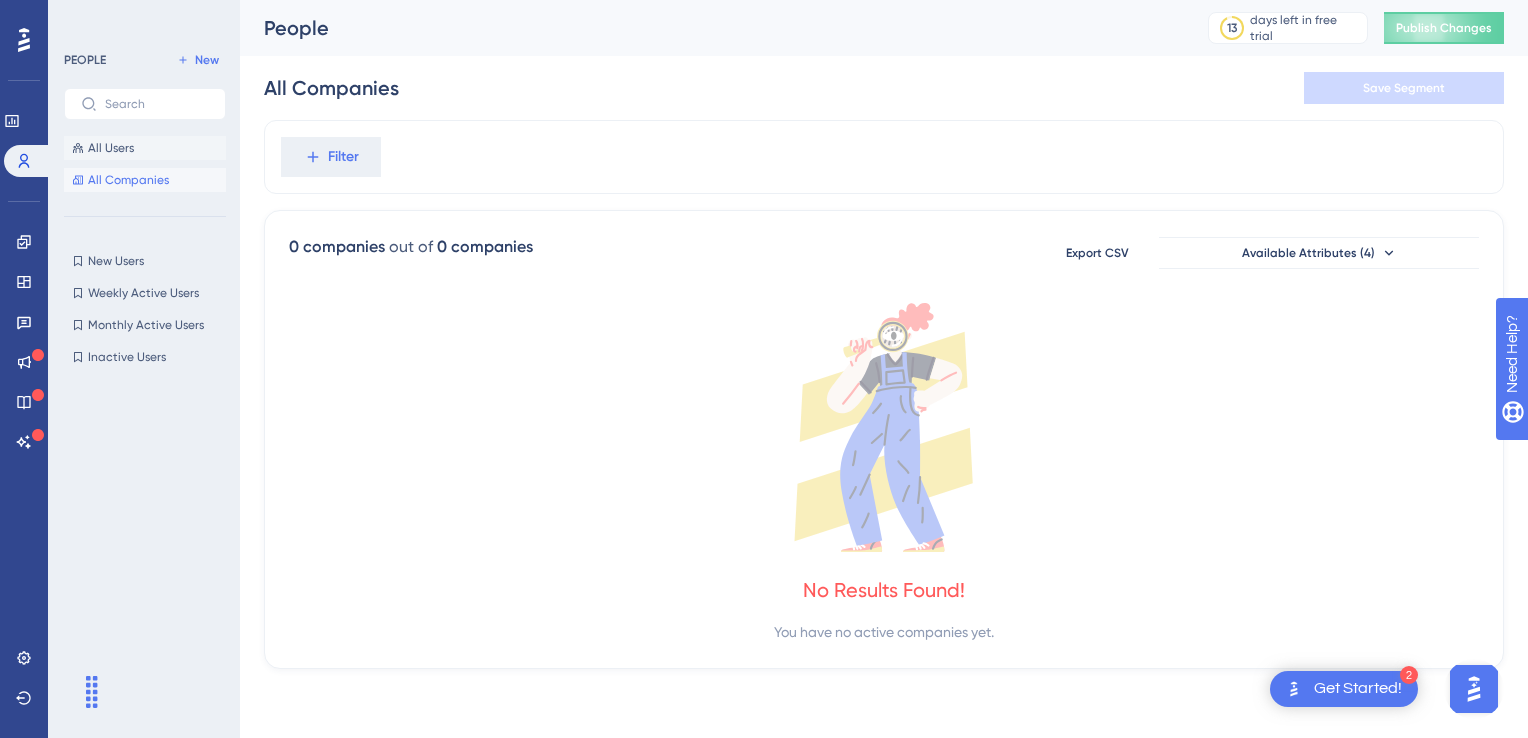 click on "All Users" at bounding box center [111, 148] 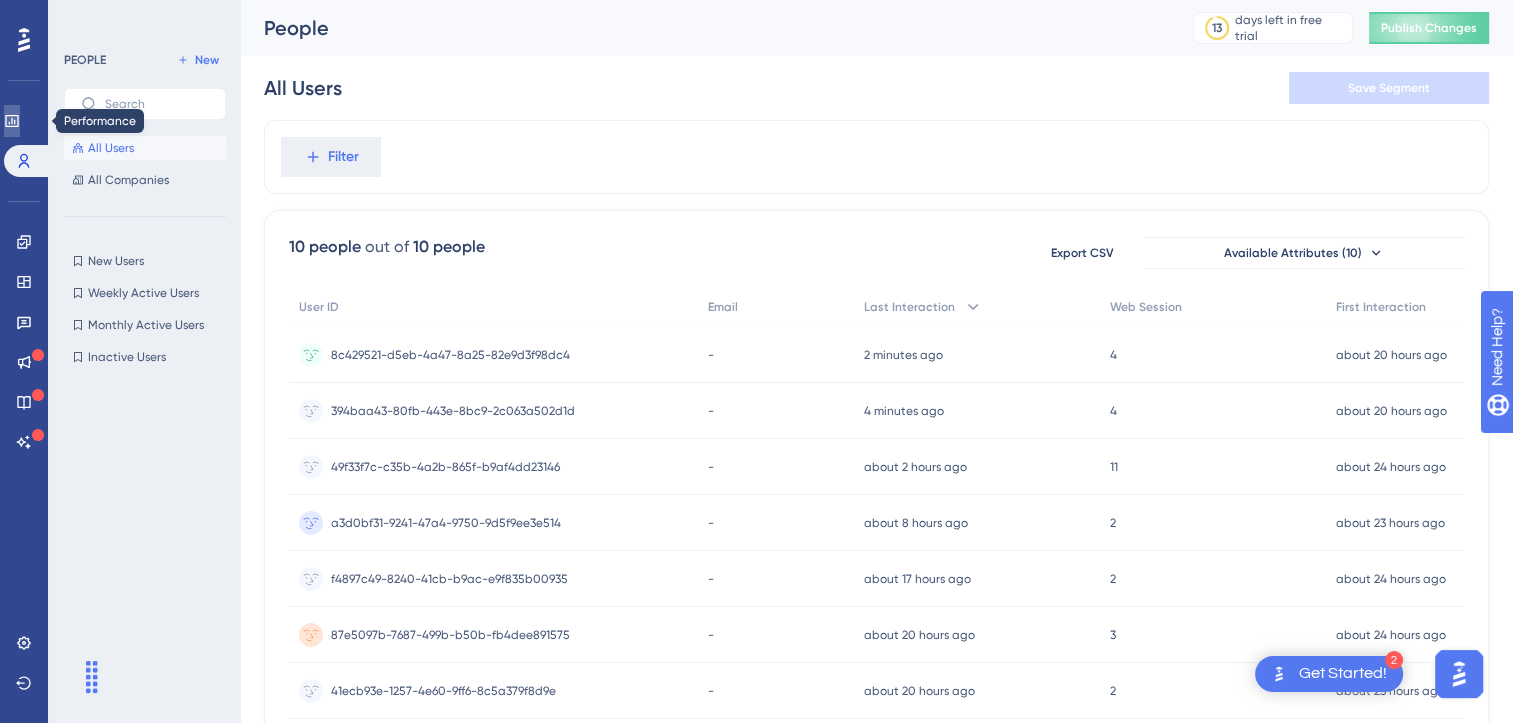 click 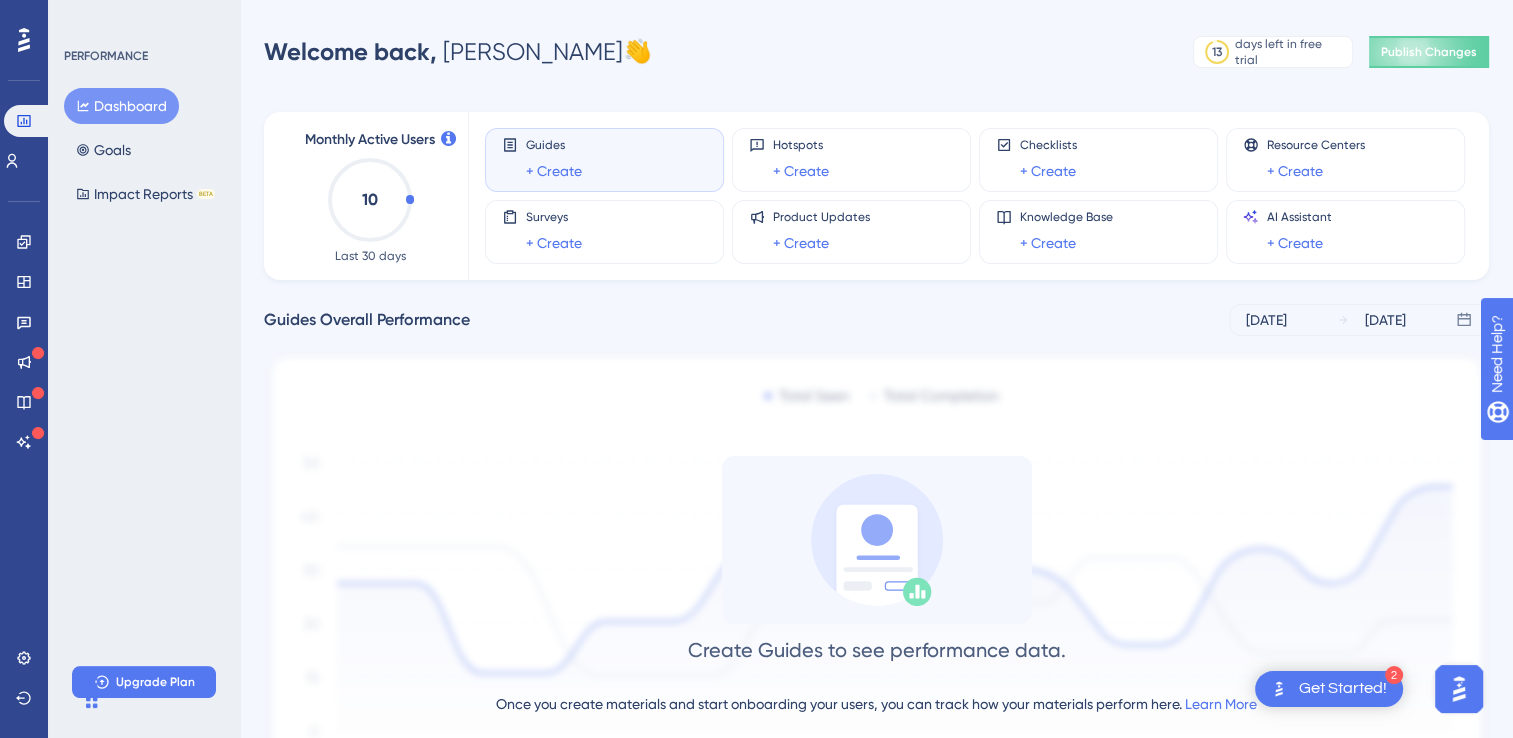 click 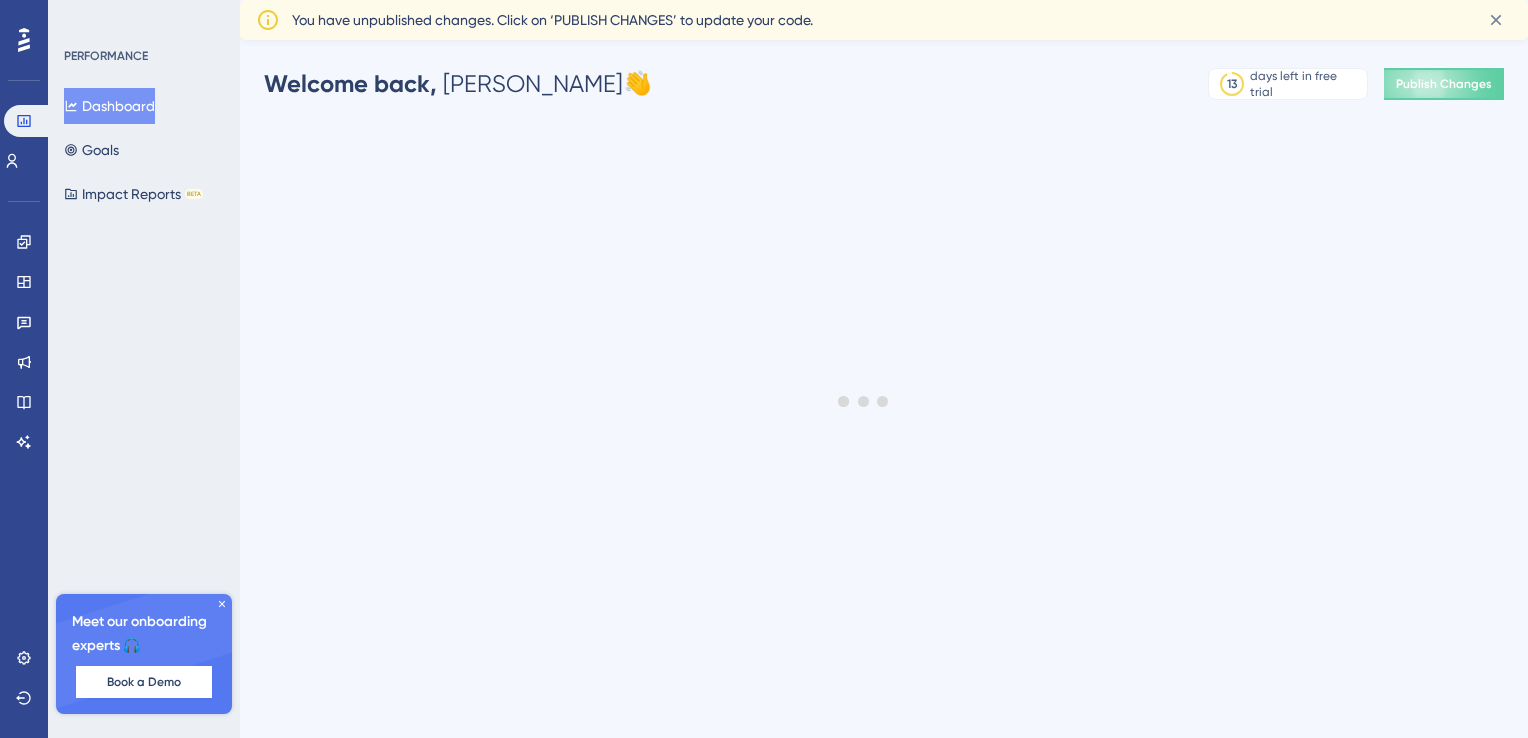 scroll, scrollTop: 0, scrollLeft: 0, axis: both 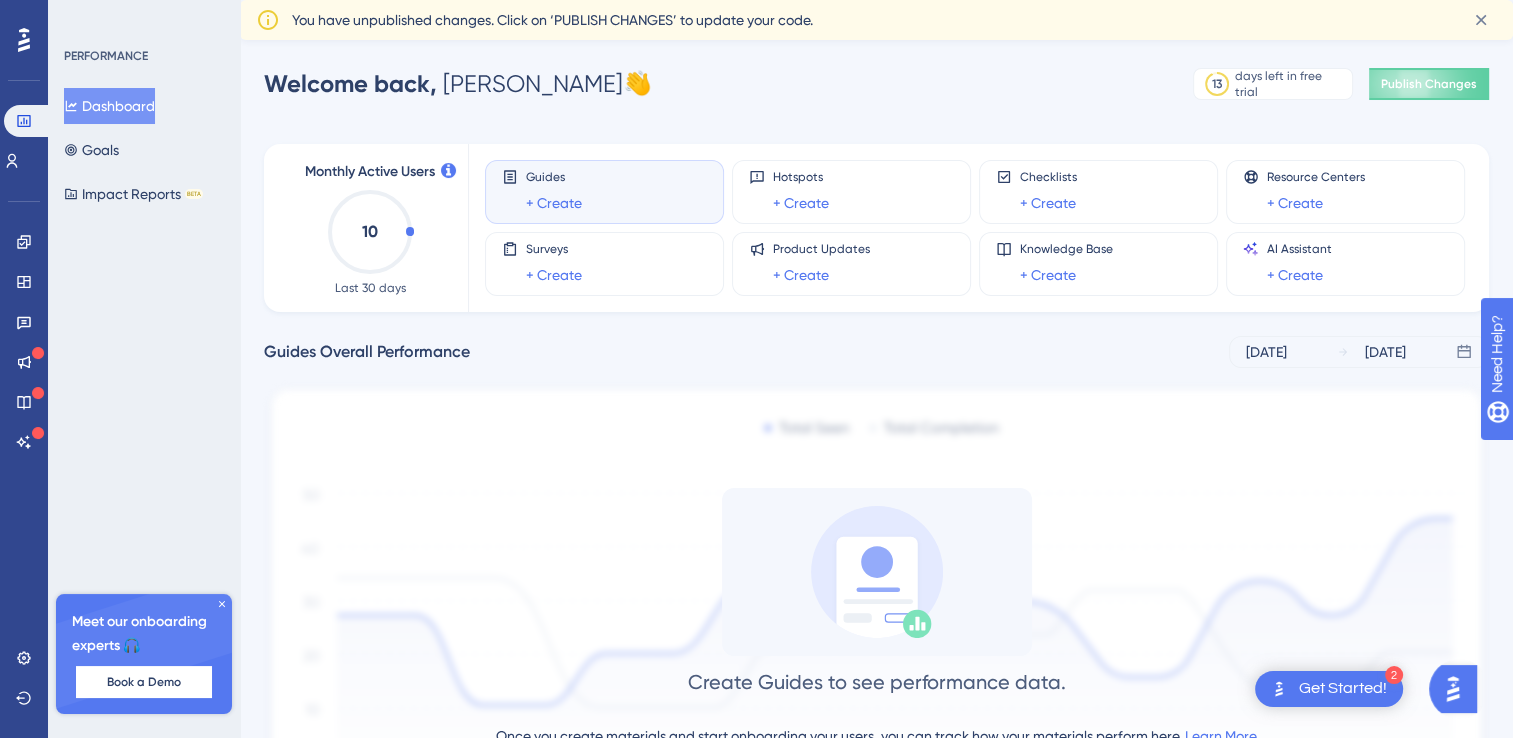 click 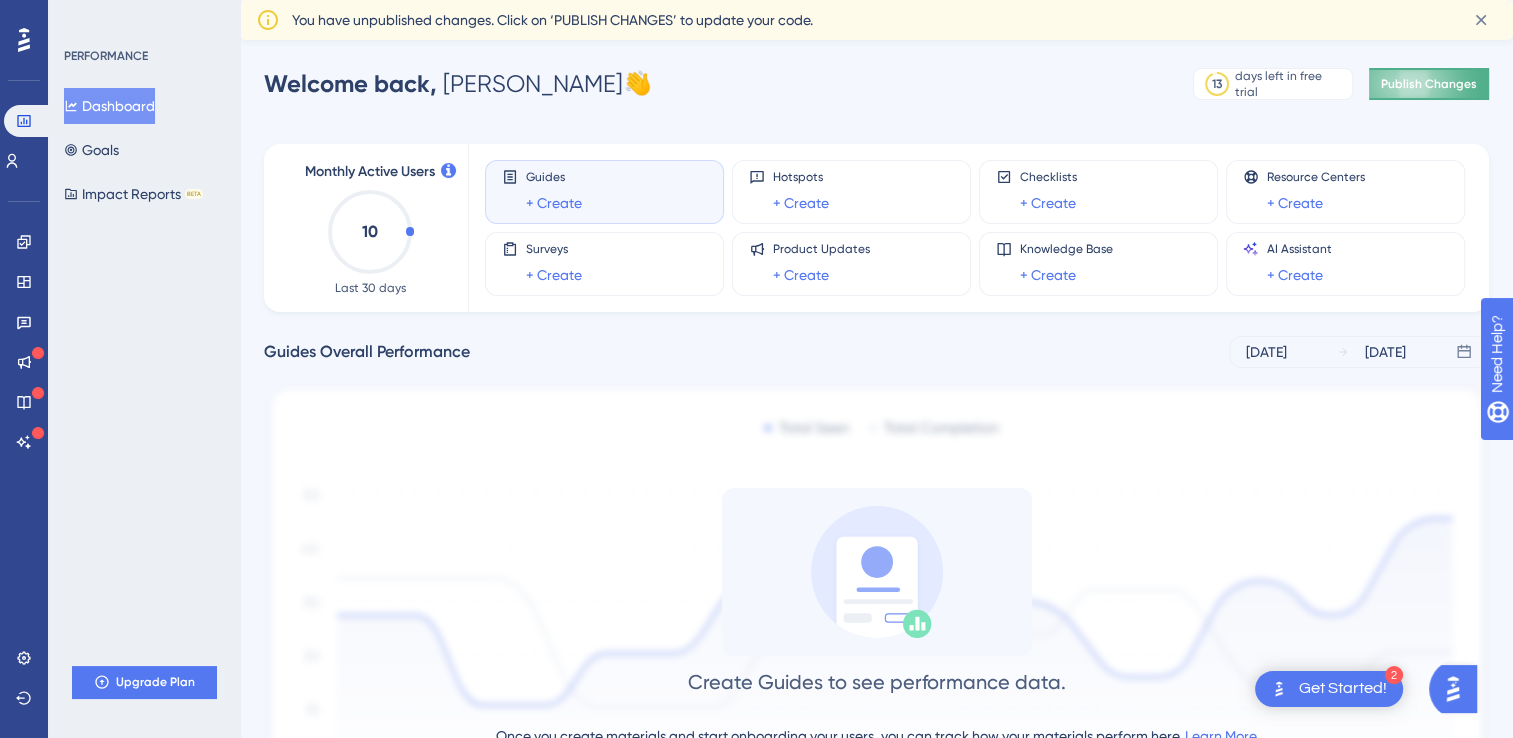 click on "Publish Changes" at bounding box center (1429, 84) 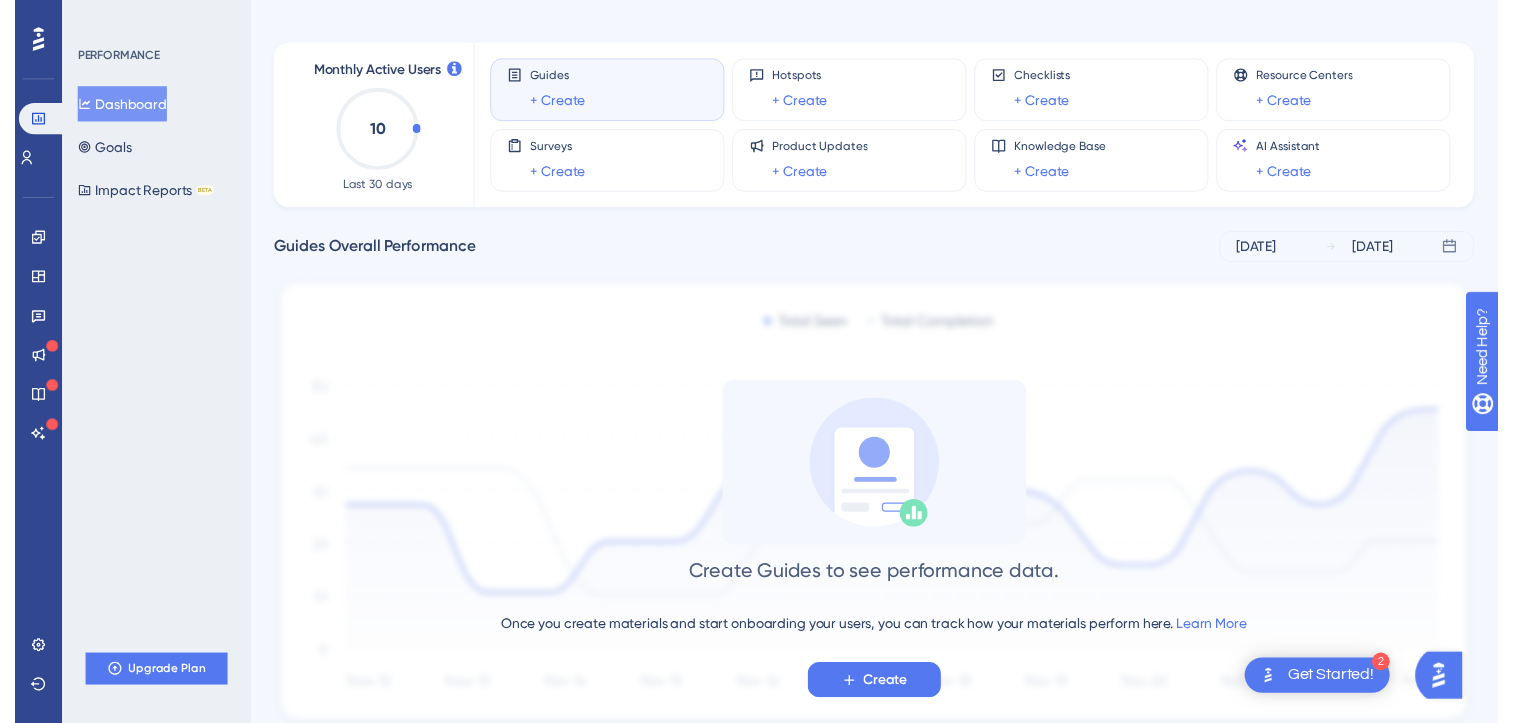 scroll, scrollTop: 0, scrollLeft: 0, axis: both 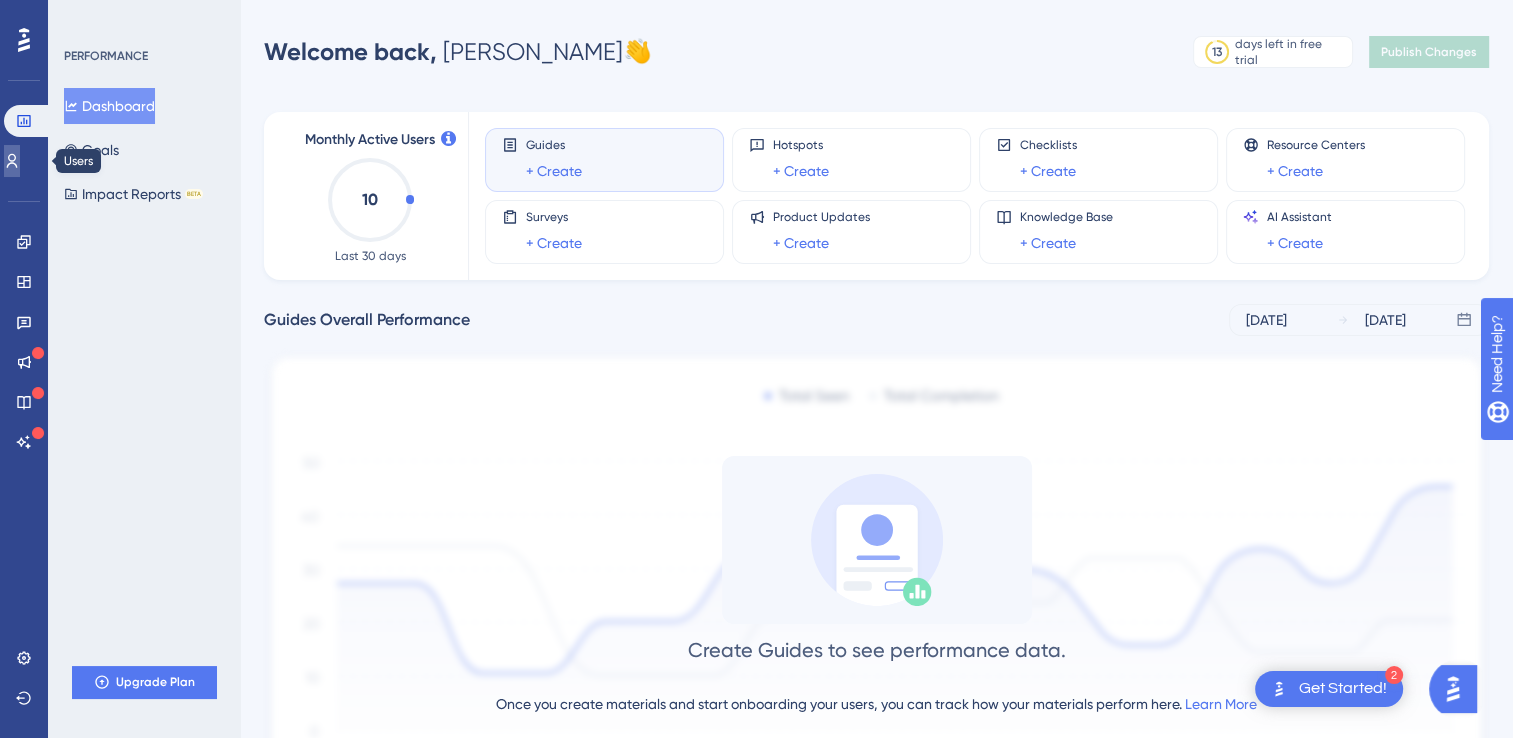 click 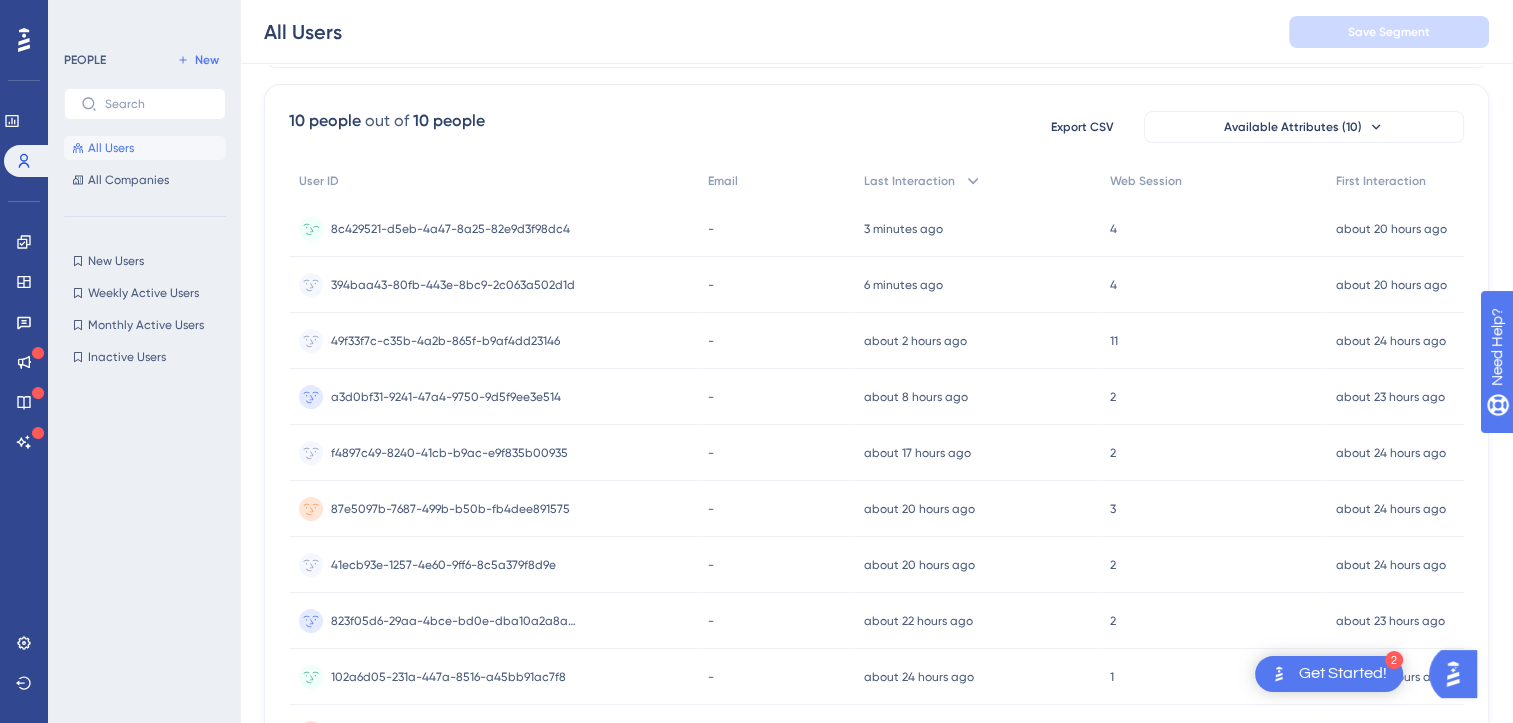 scroll, scrollTop: 0, scrollLeft: 0, axis: both 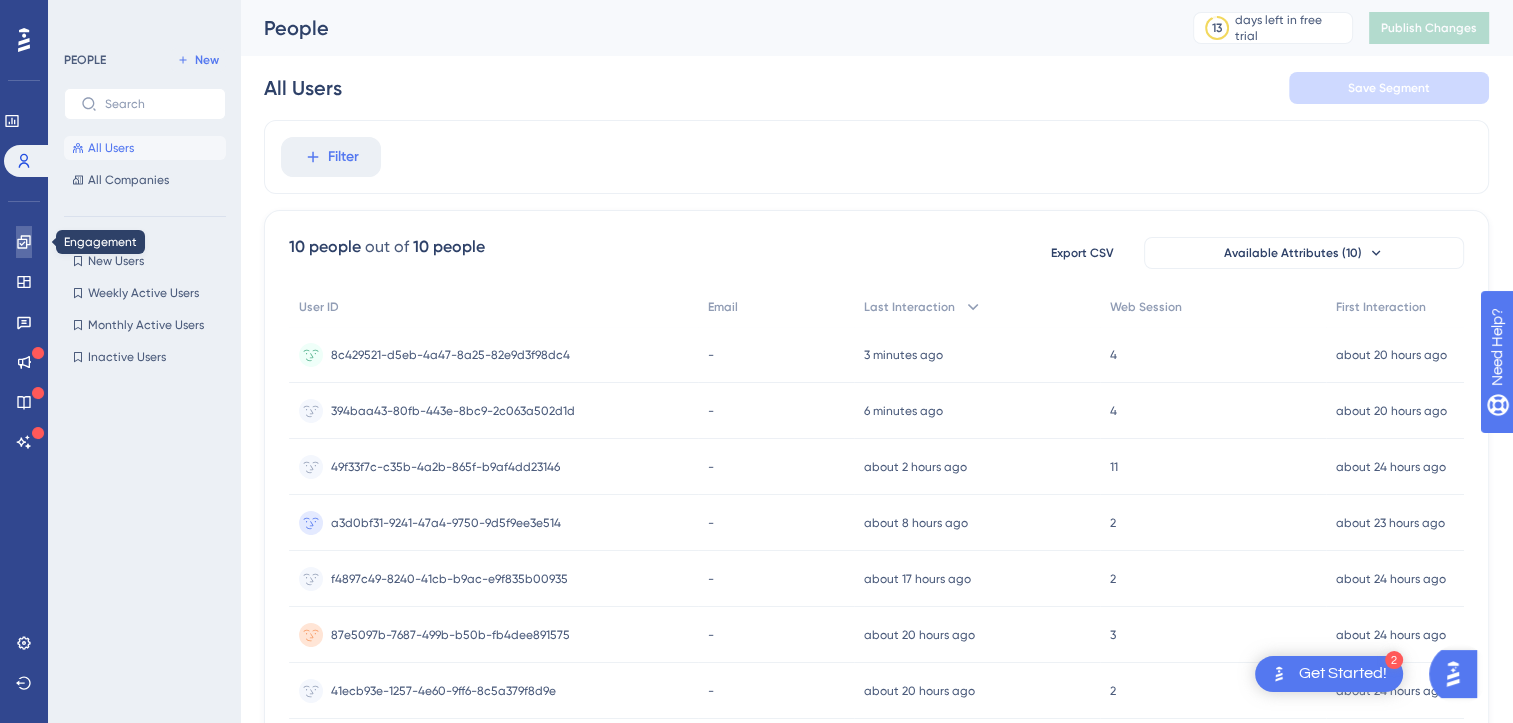 click at bounding box center (24, 242) 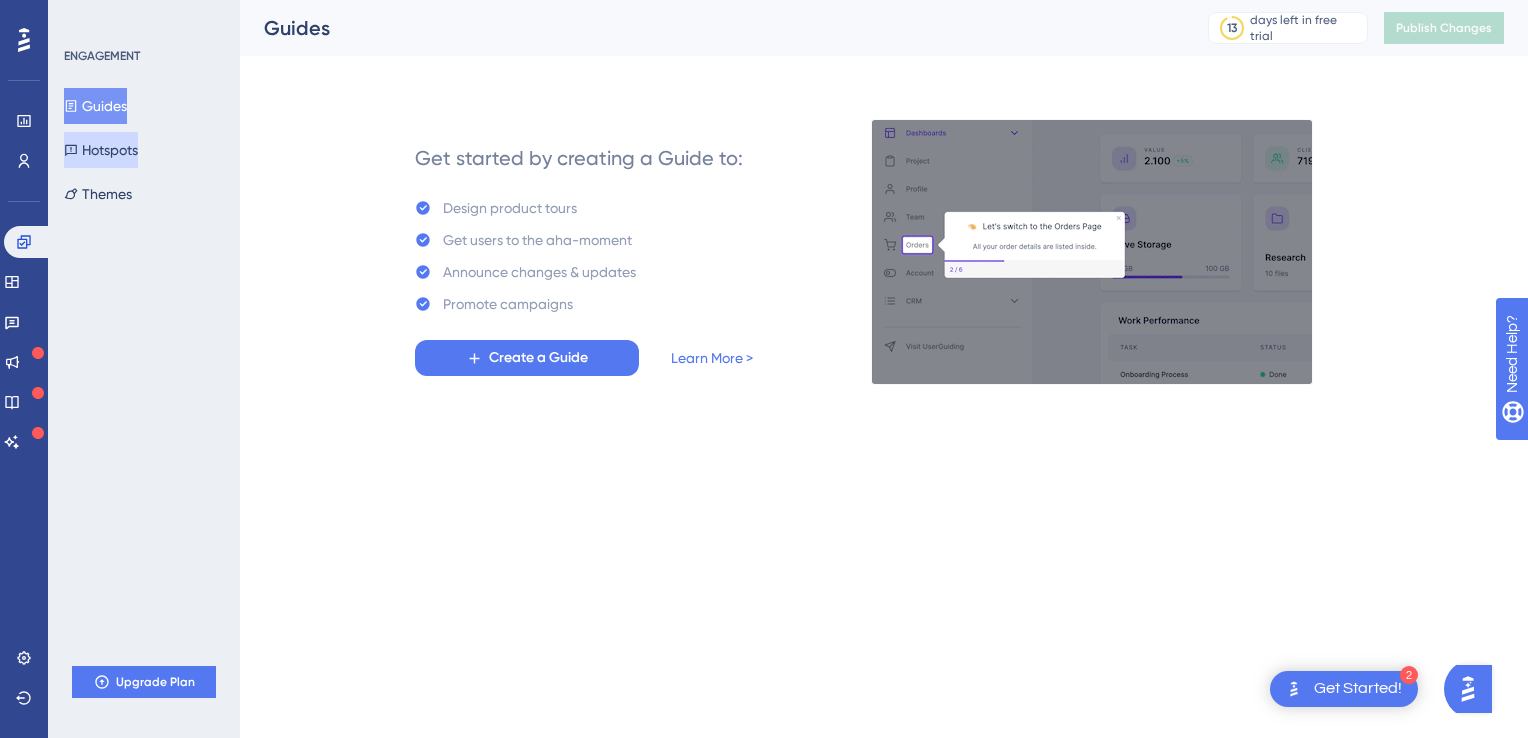 click on "Hotspots" at bounding box center (101, 150) 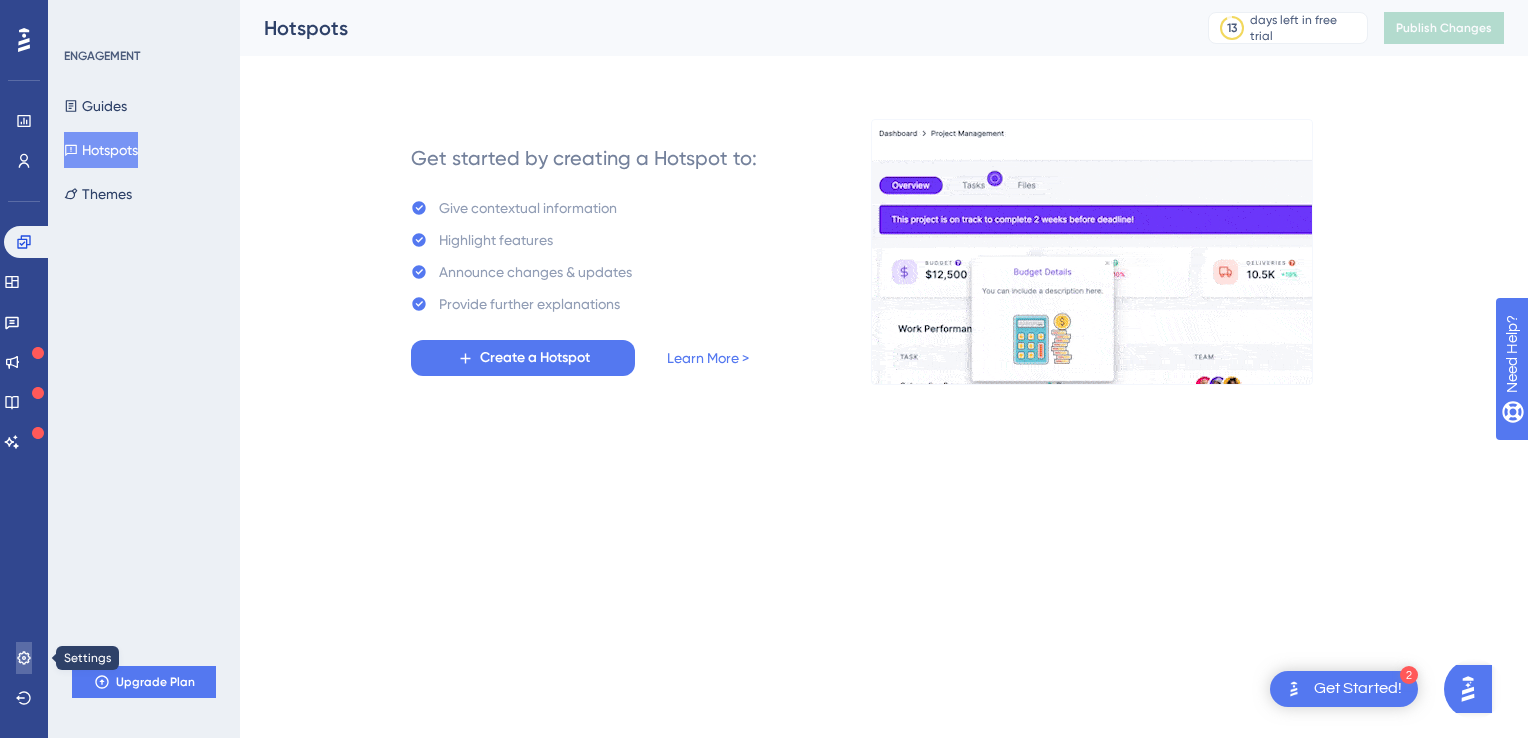 click at bounding box center (24, 658) 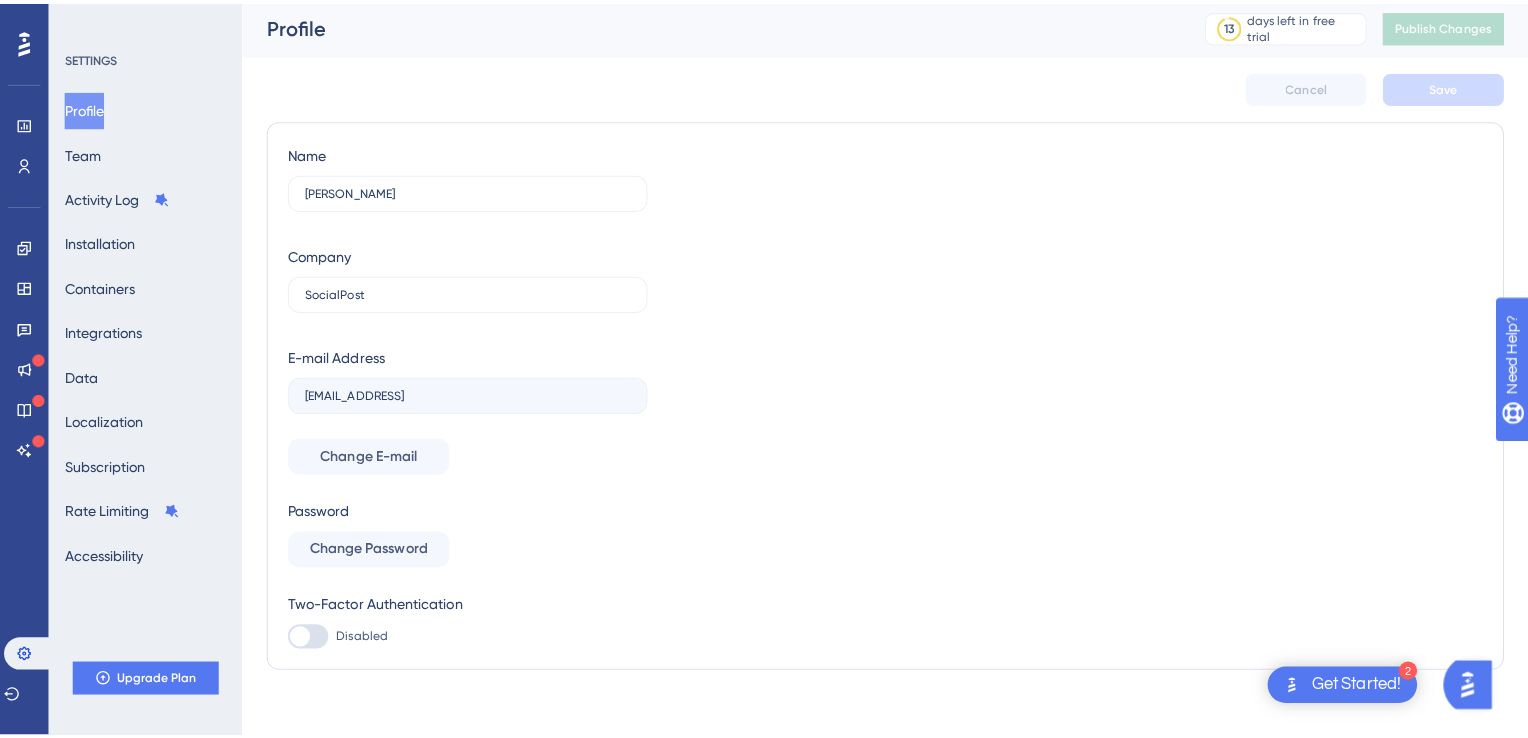 scroll, scrollTop: 0, scrollLeft: 0, axis: both 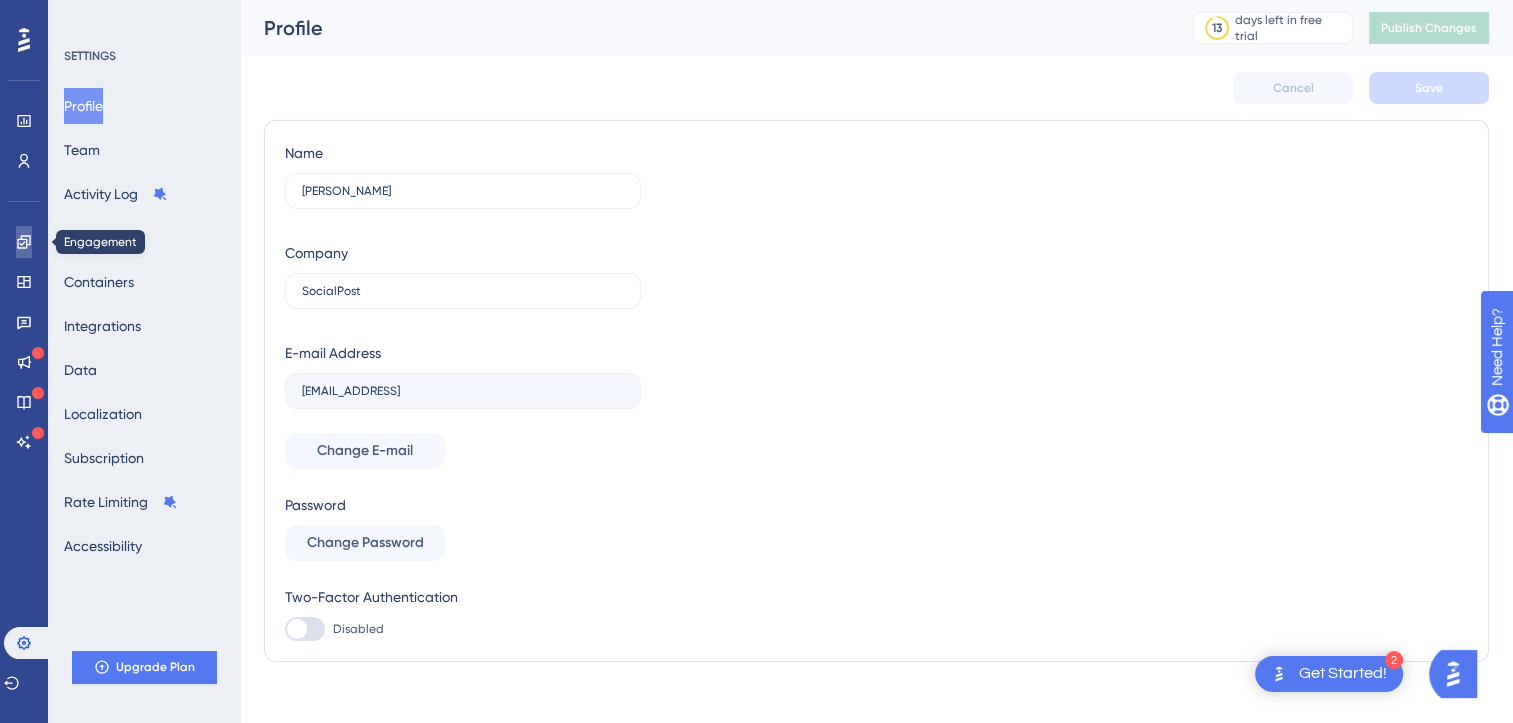 click 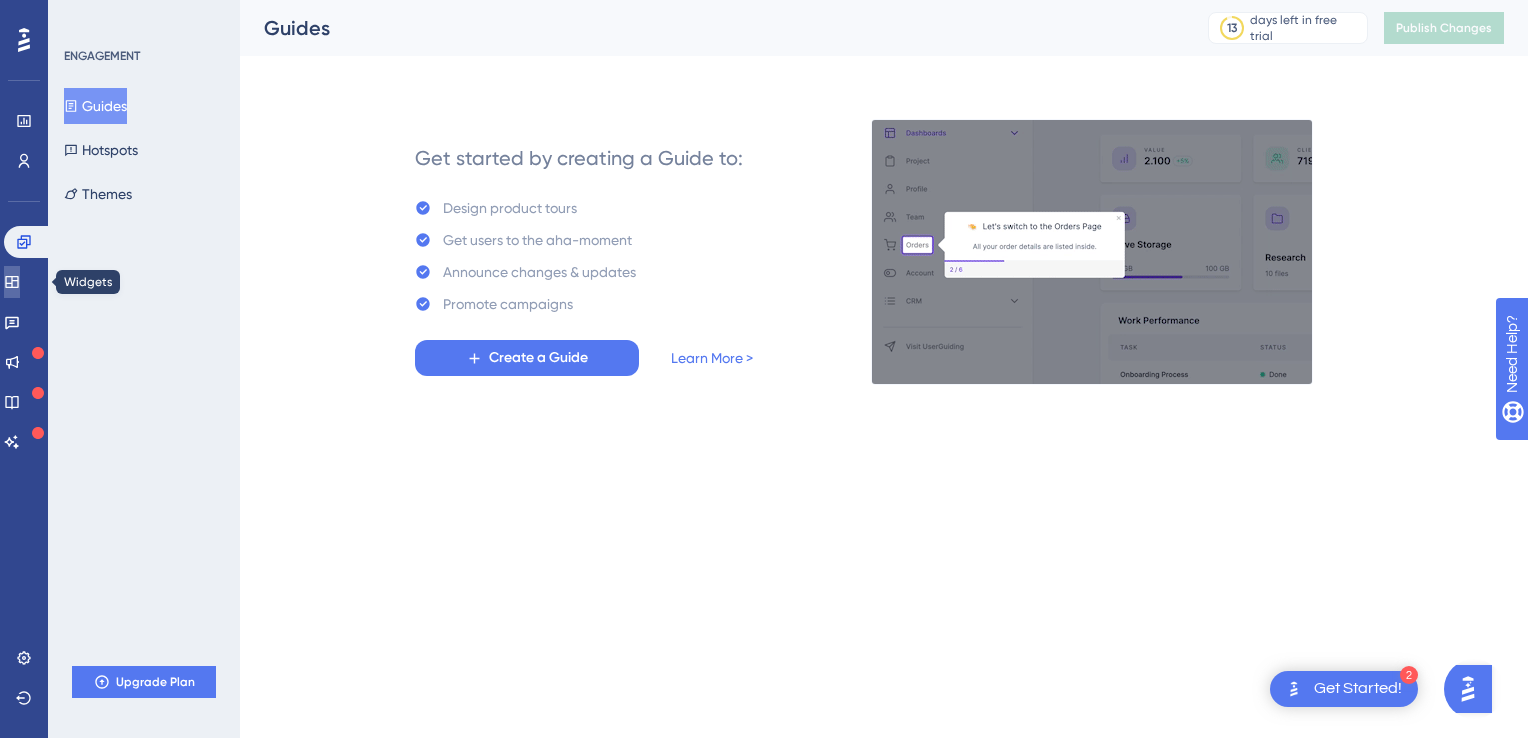 click 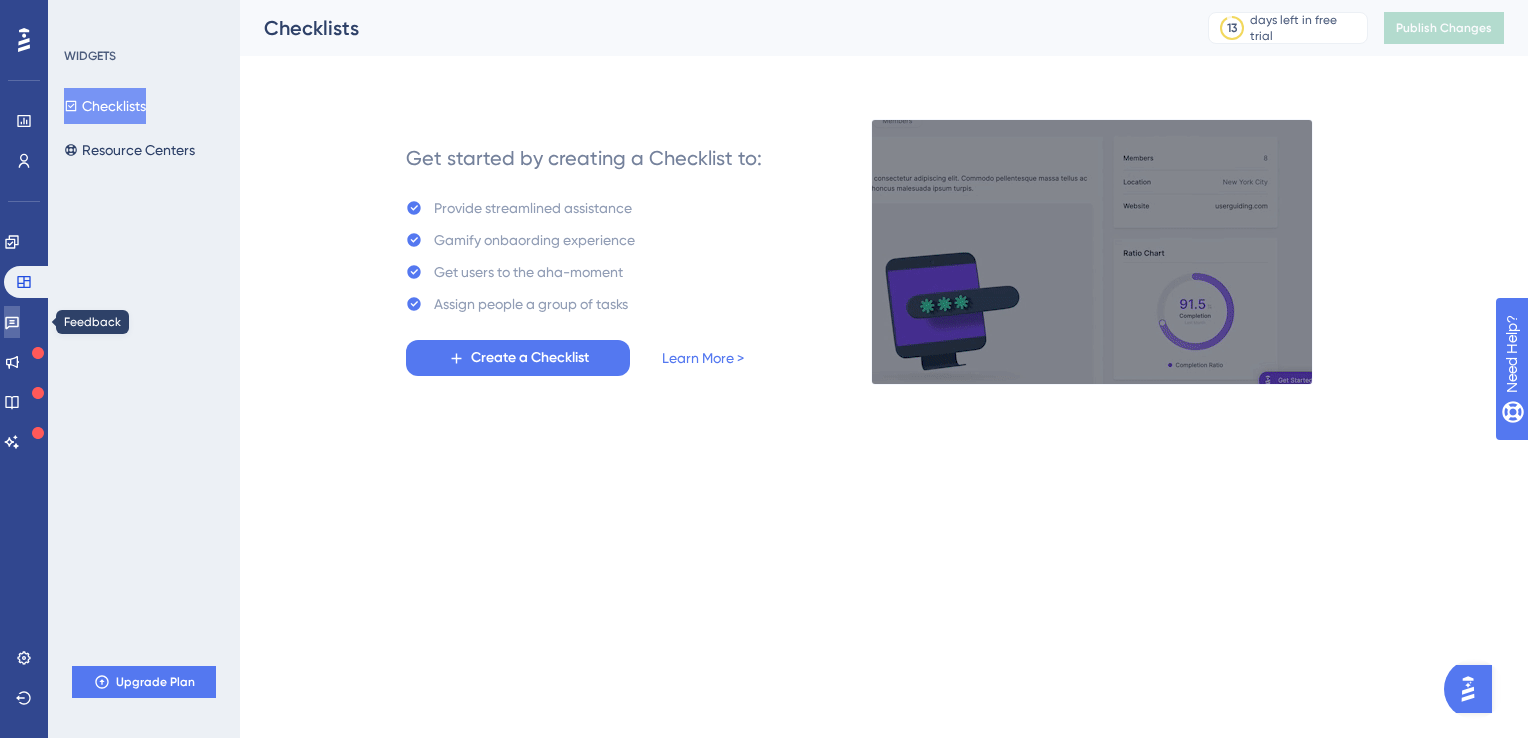 click 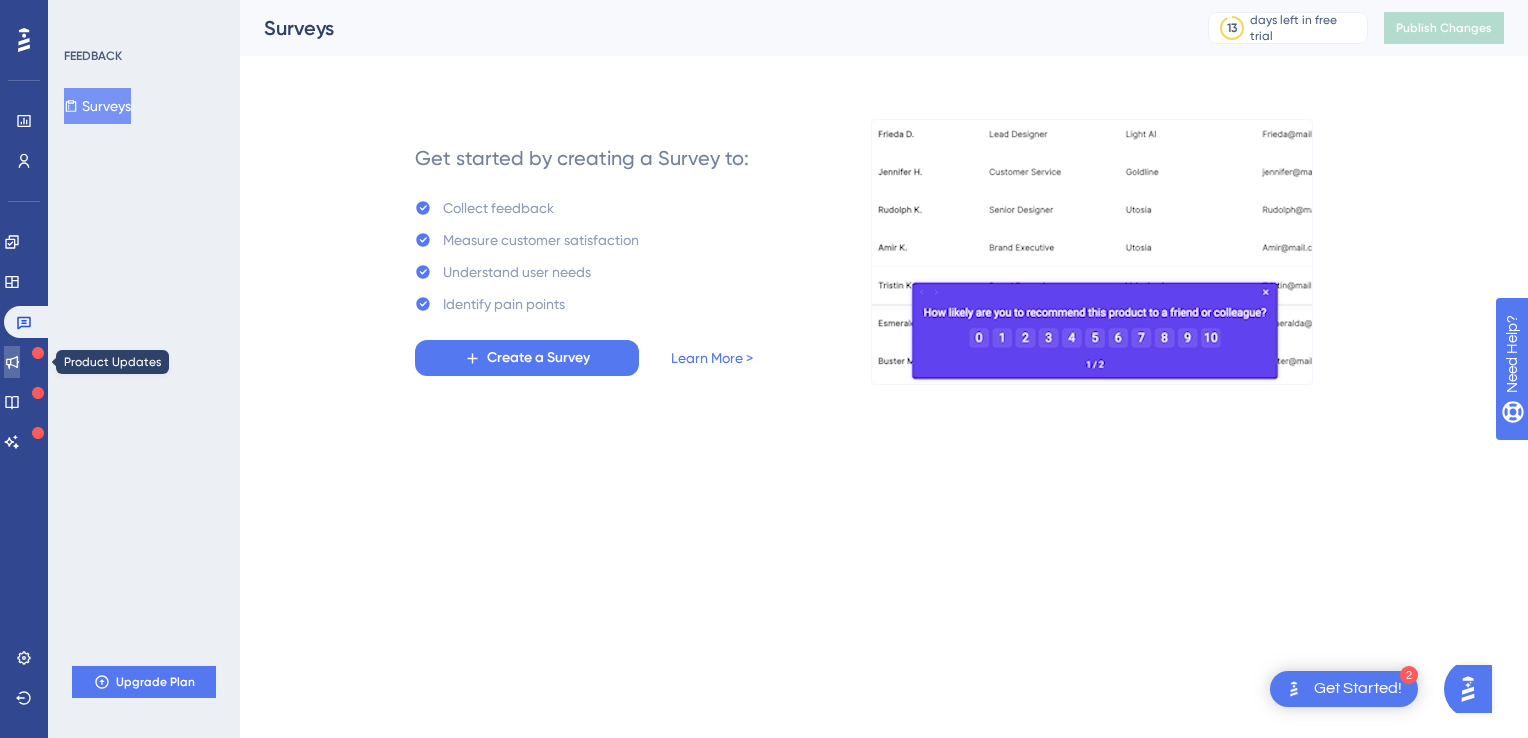 click 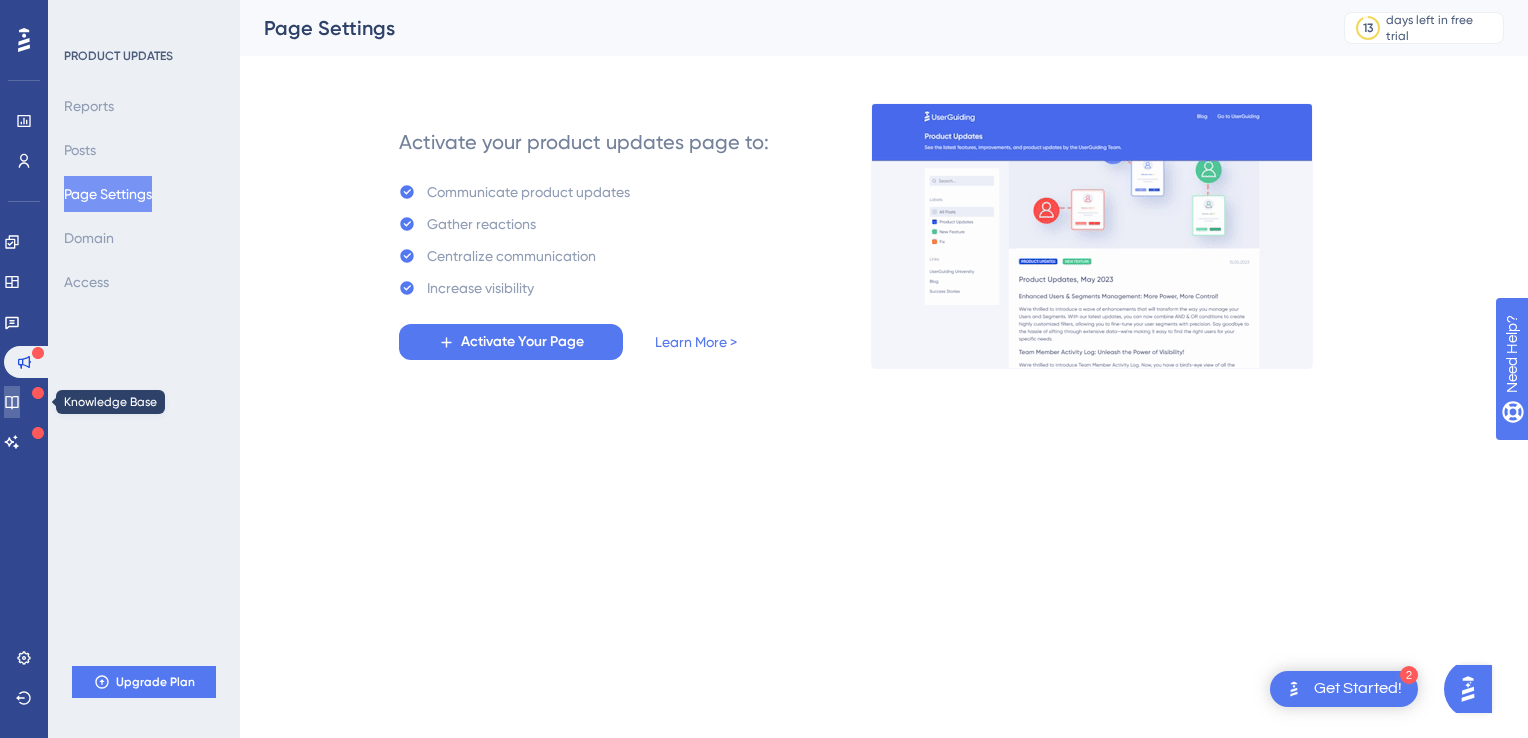 click 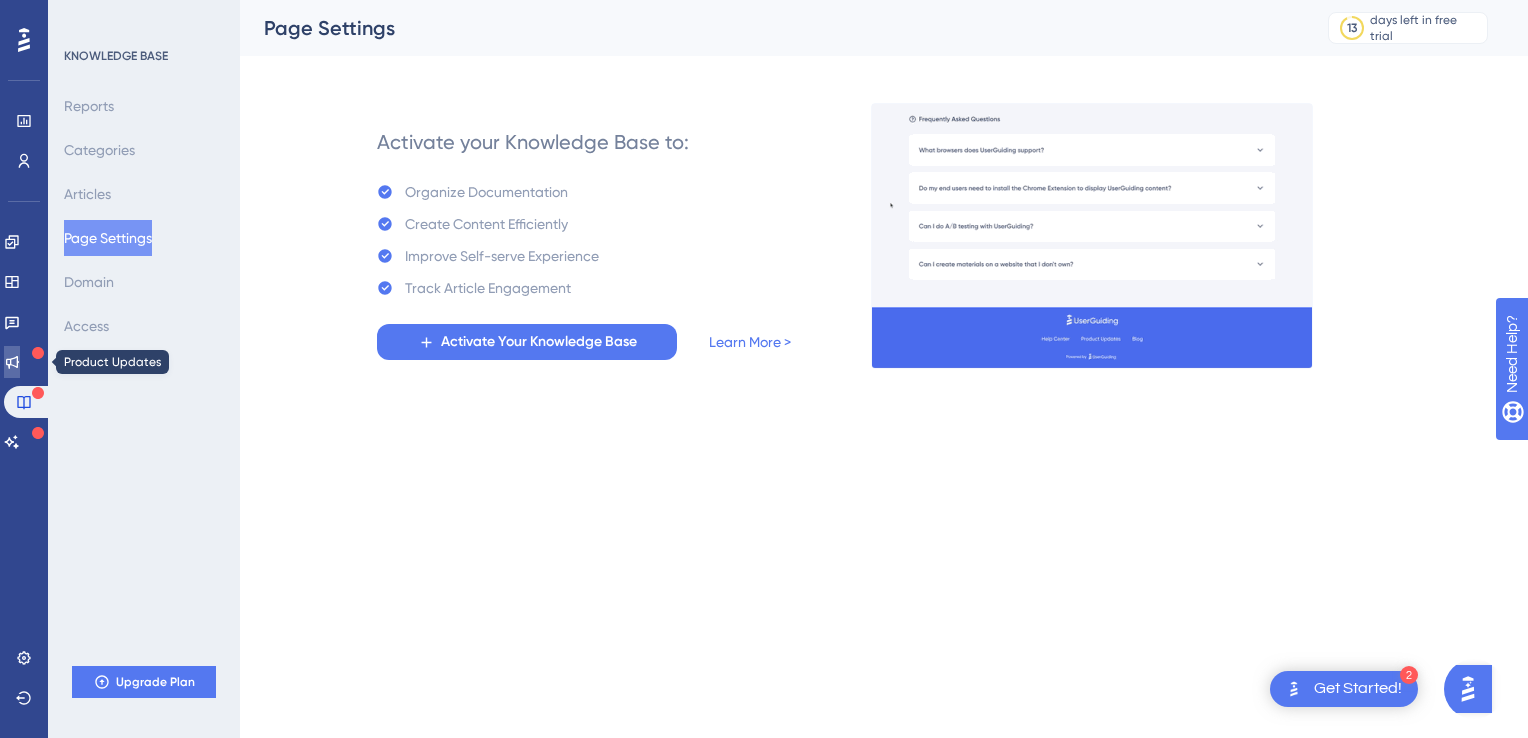 click 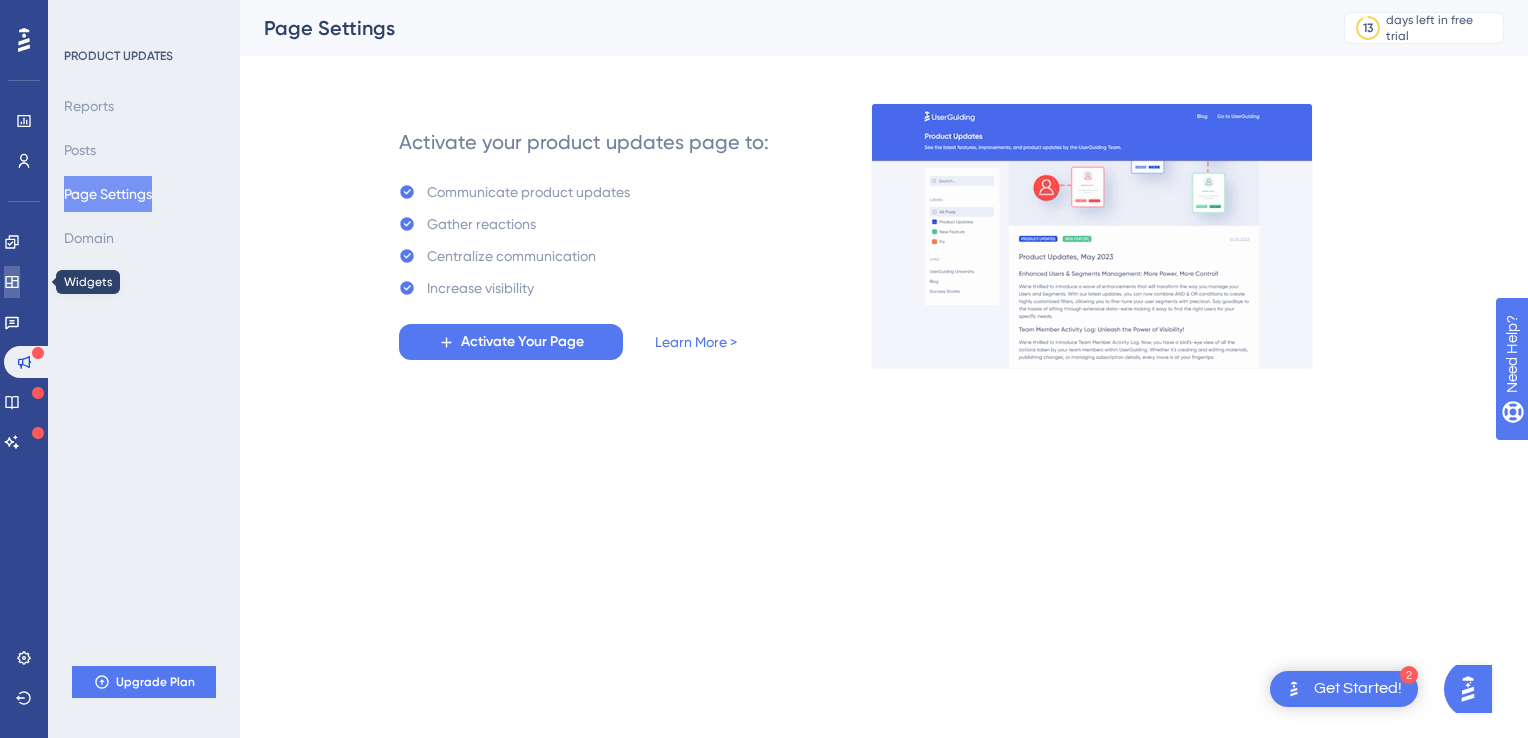 click at bounding box center (12, 282) 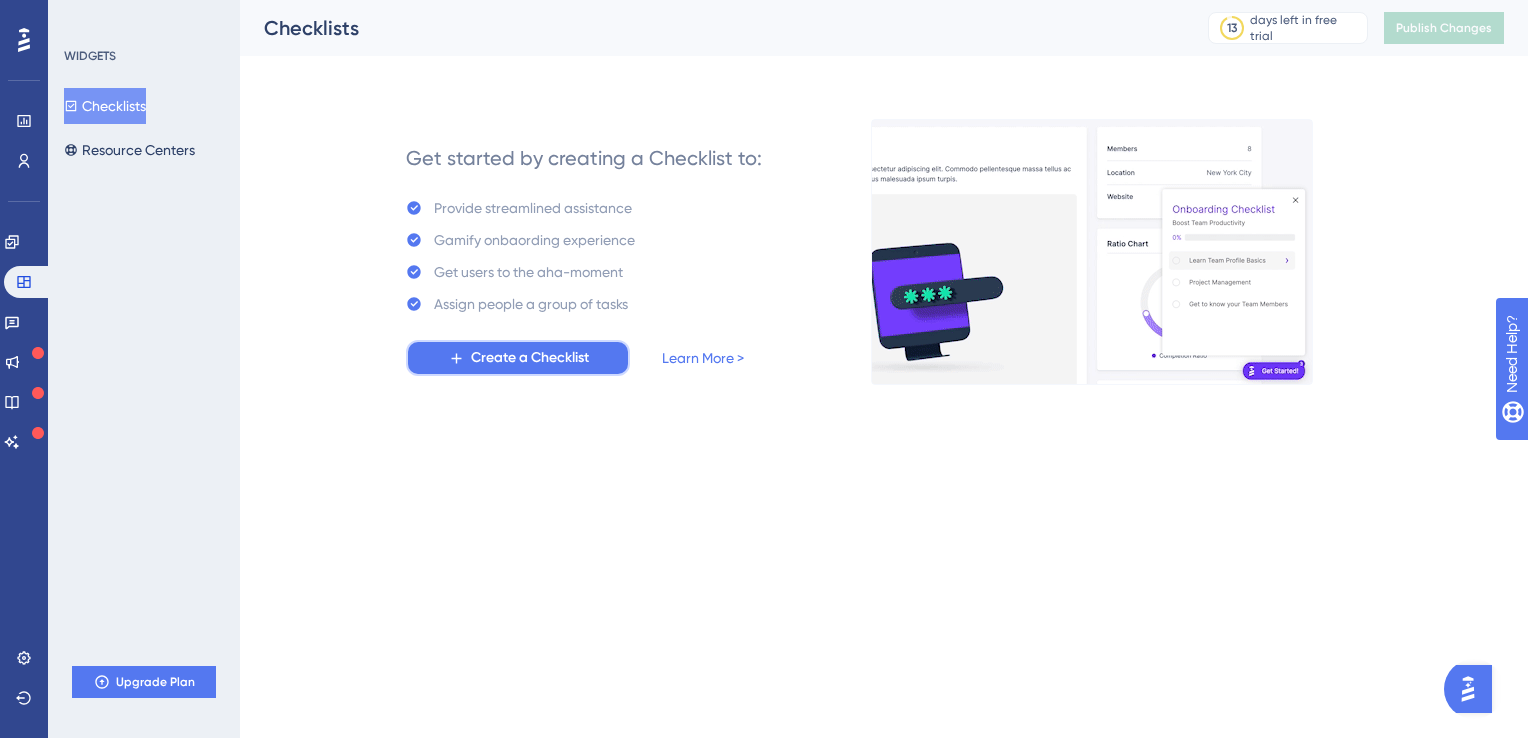 click on "Create a Checklist" at bounding box center (530, 358) 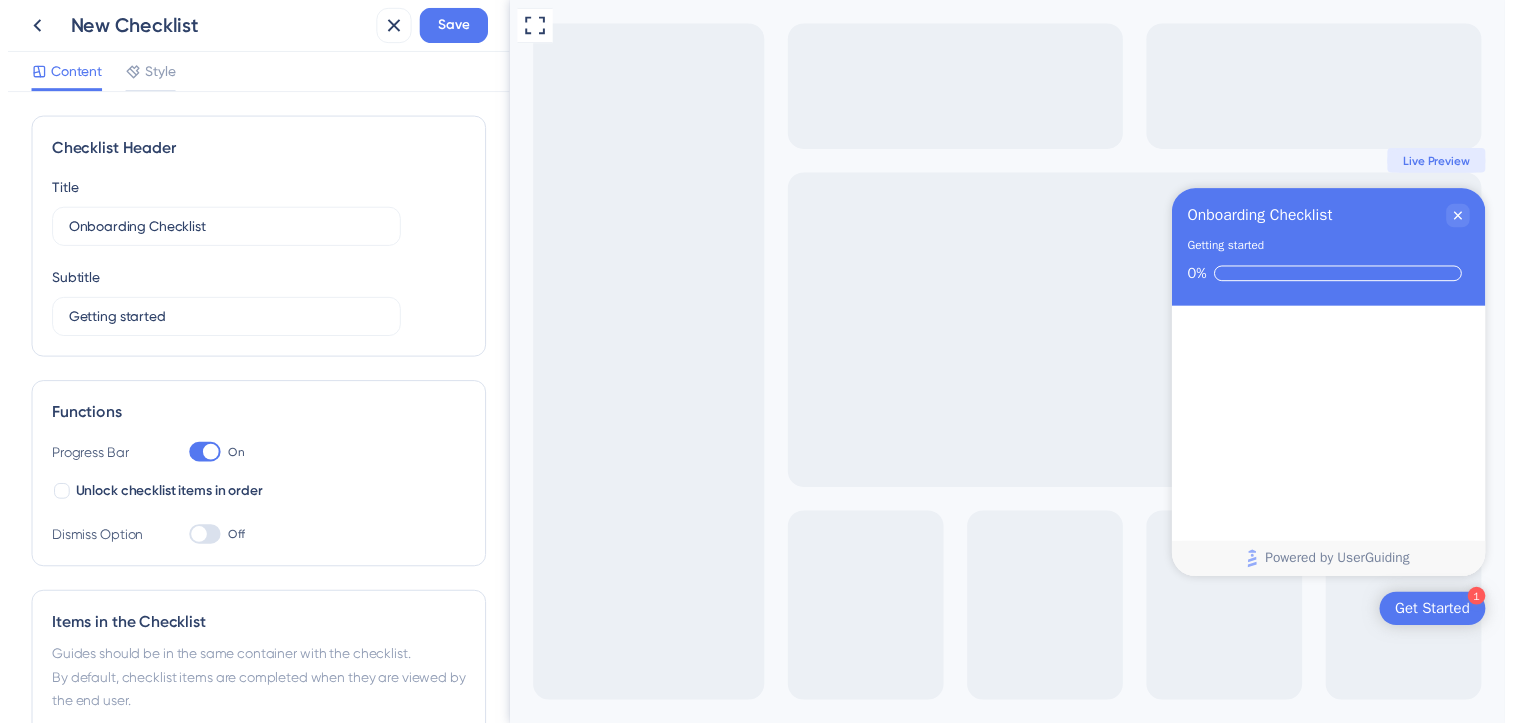 scroll, scrollTop: 0, scrollLeft: 0, axis: both 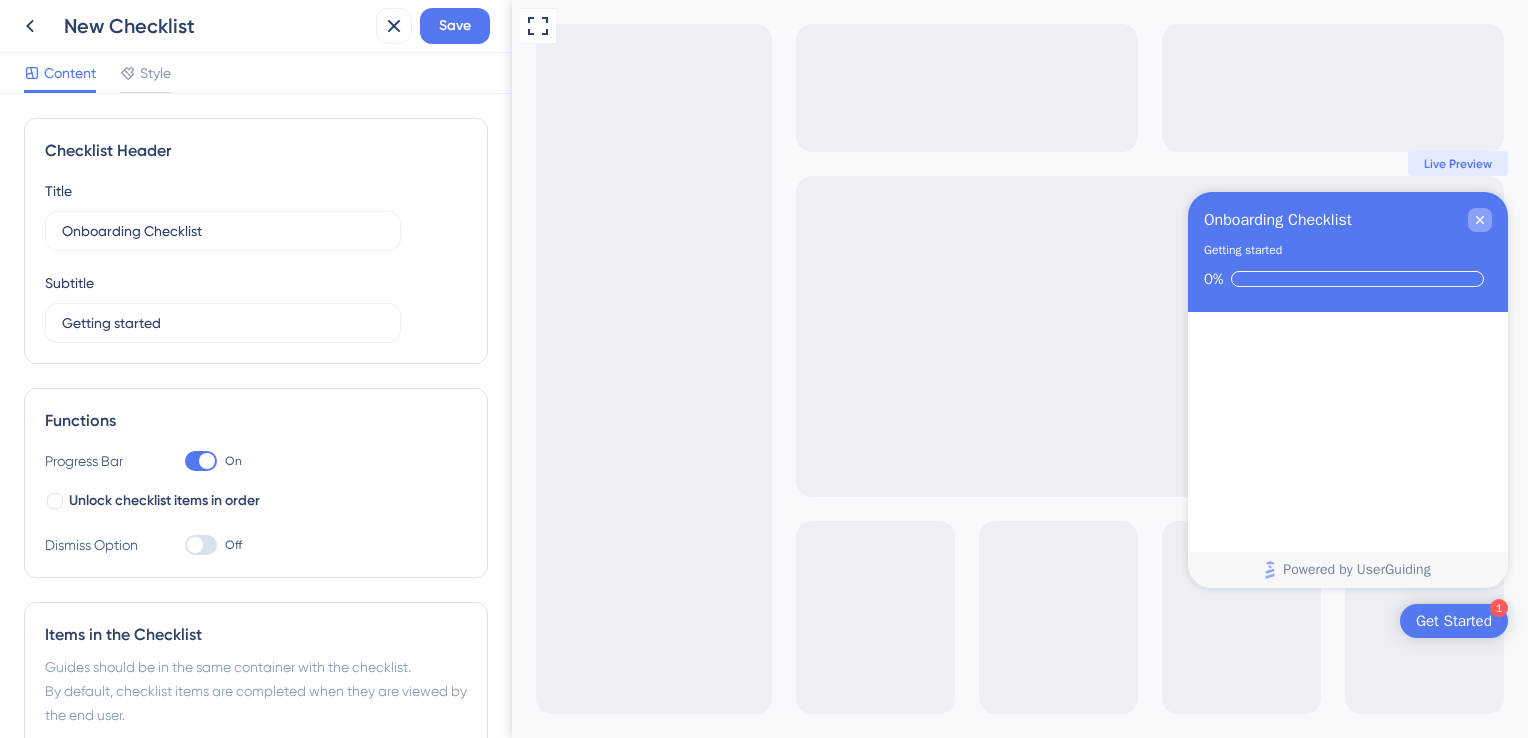 click 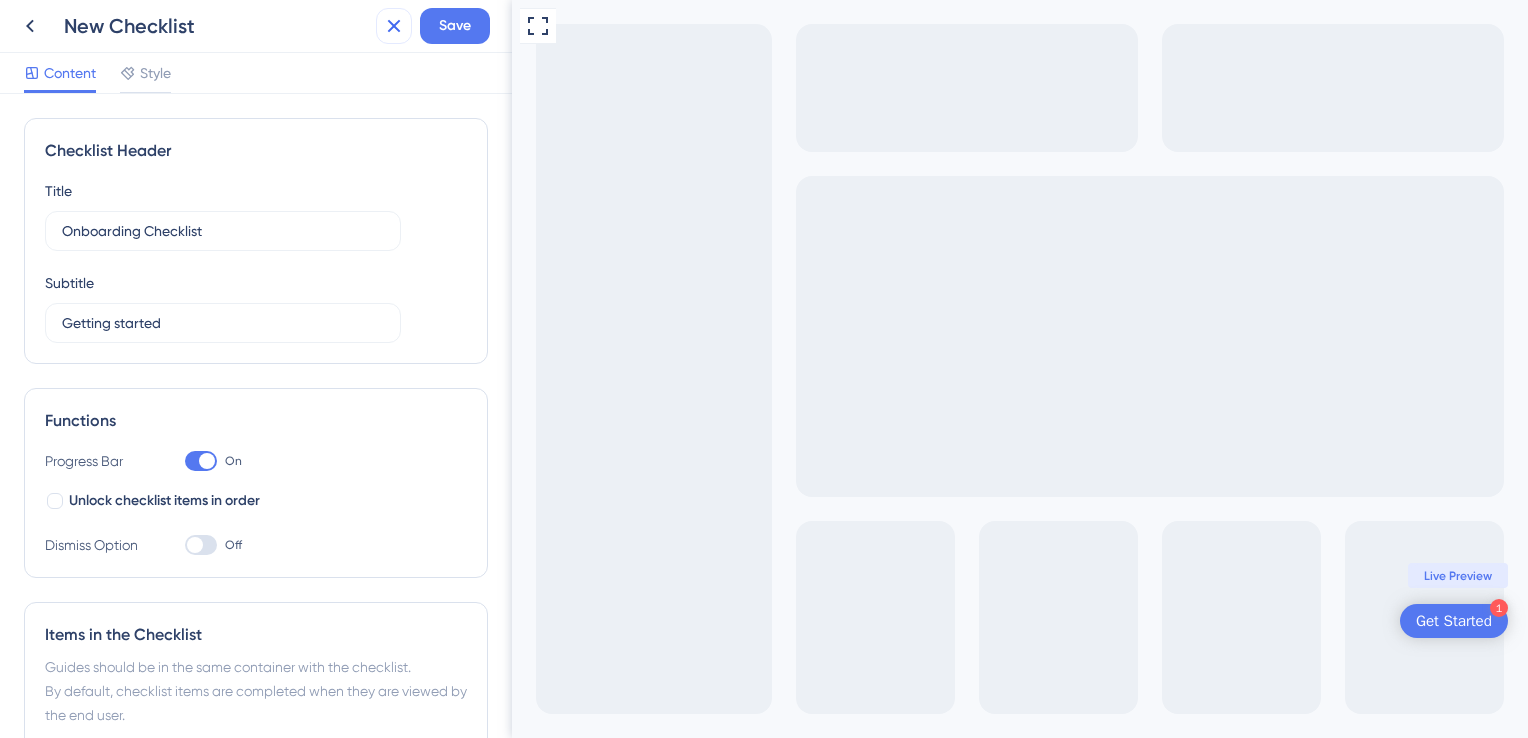 click 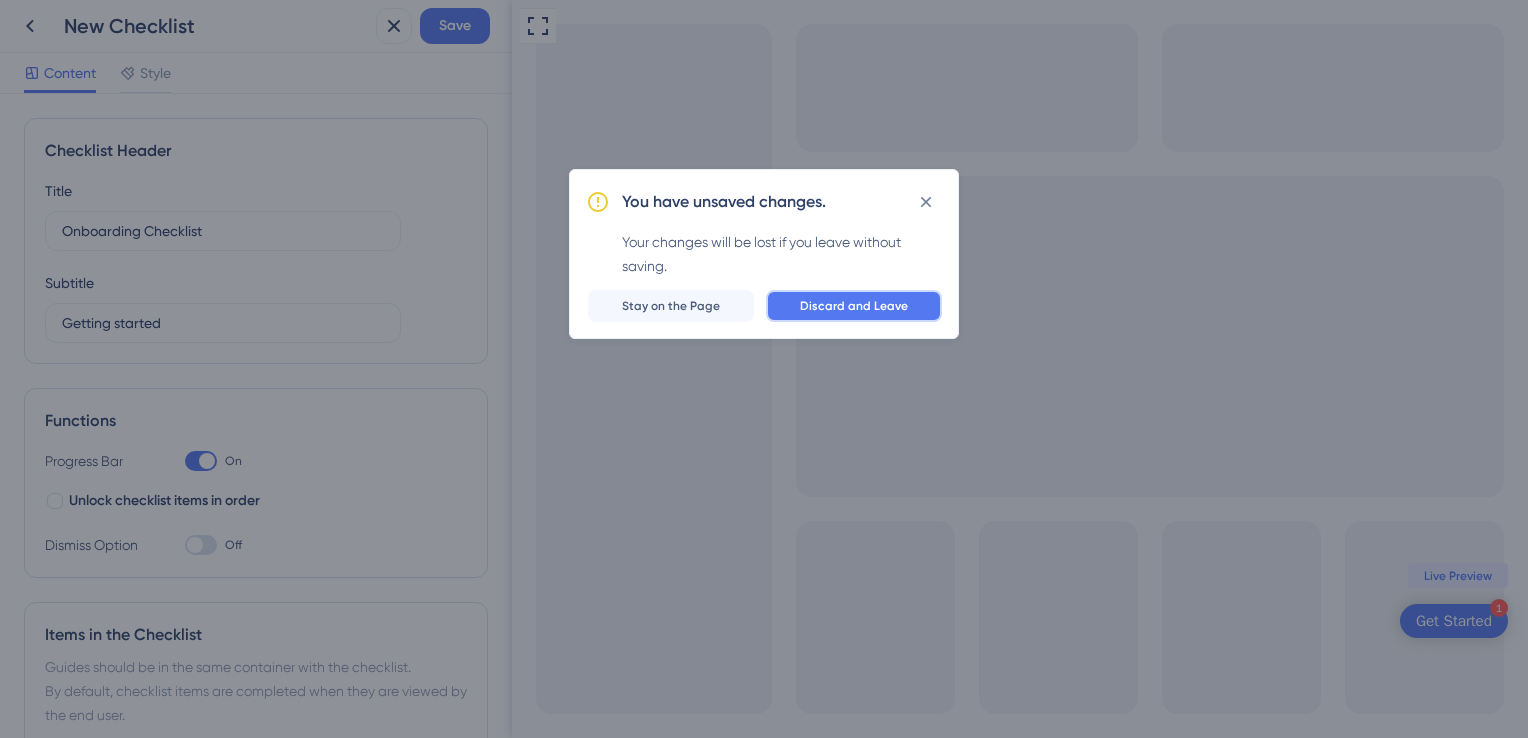 click on "Discard and Leave" at bounding box center (854, 306) 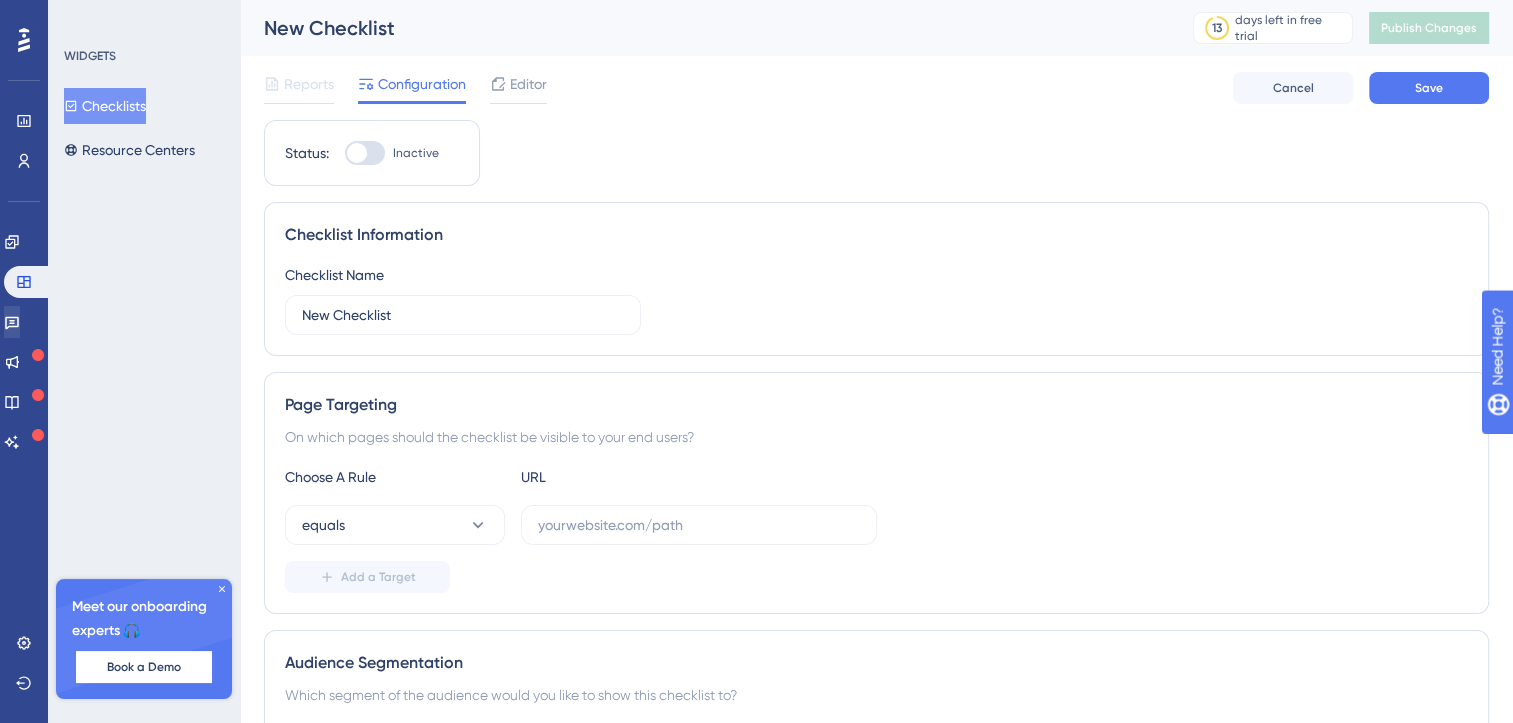 scroll, scrollTop: 0, scrollLeft: 0, axis: both 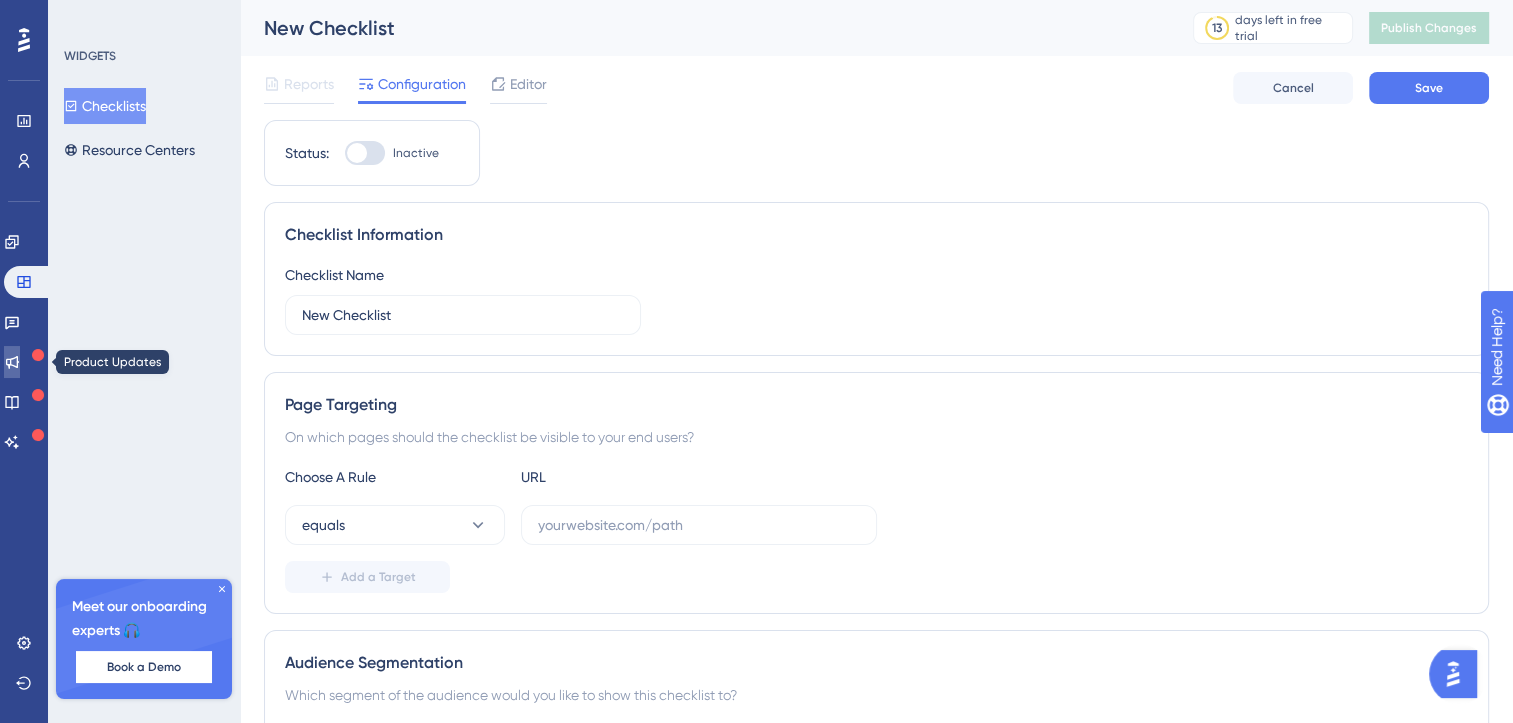 click 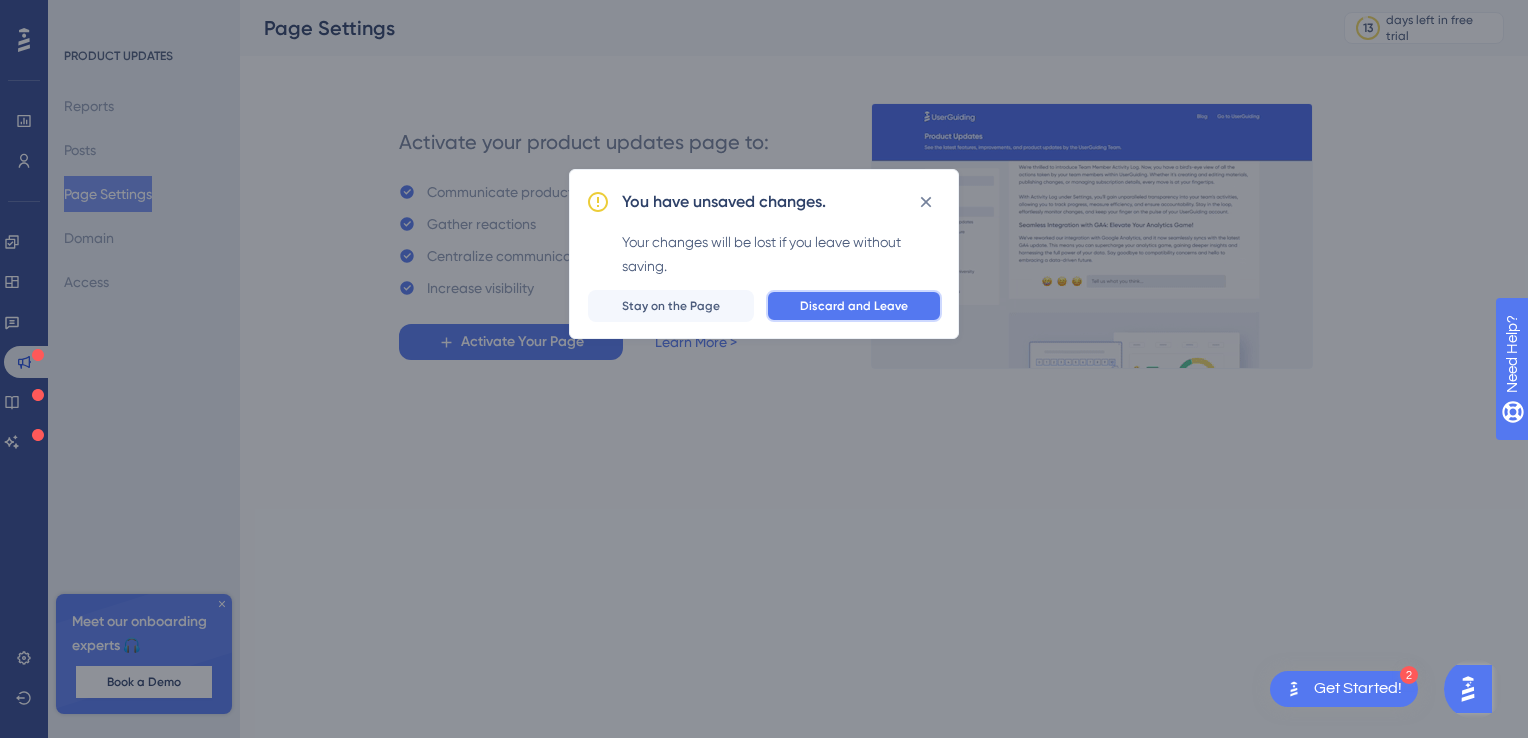 click on "Discard and Leave" at bounding box center (854, 306) 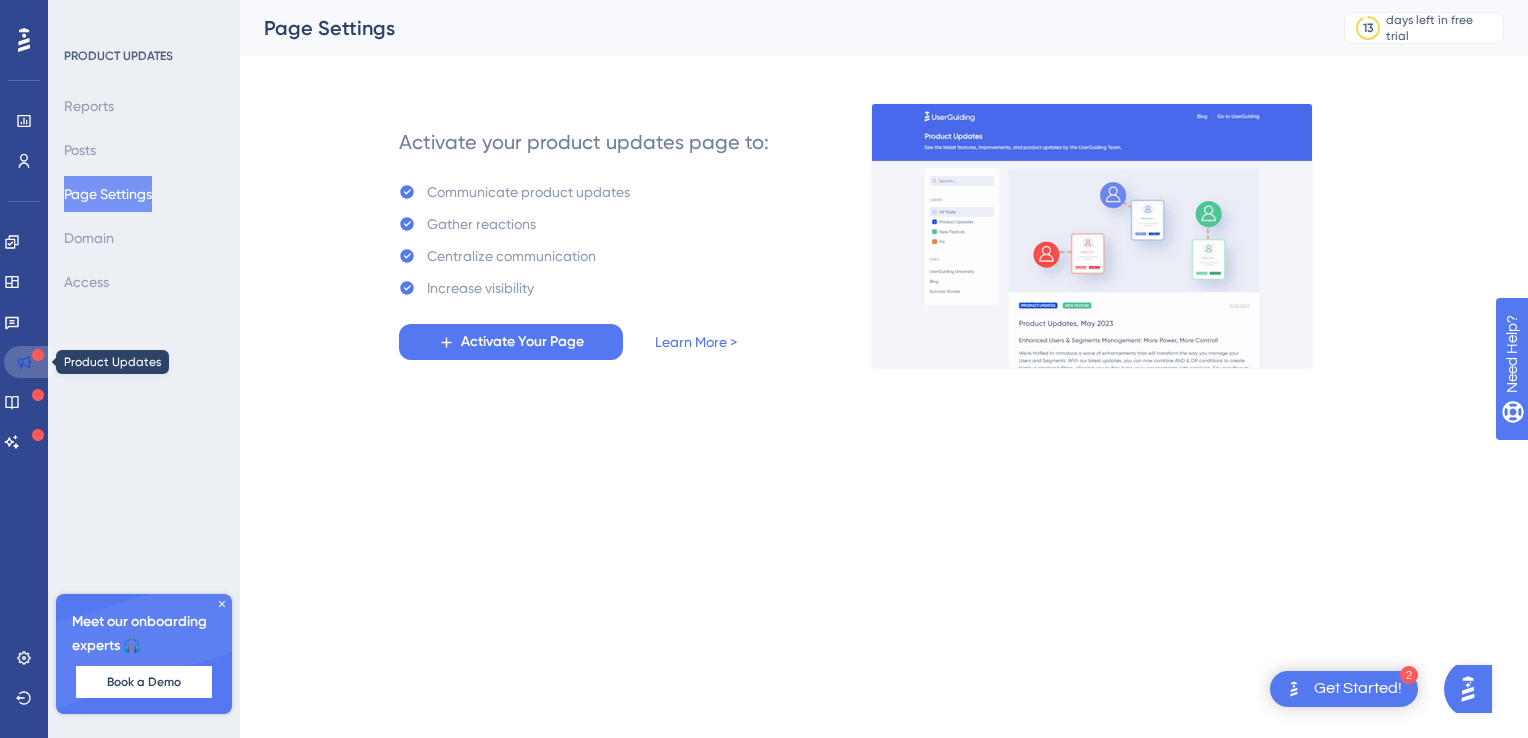 click 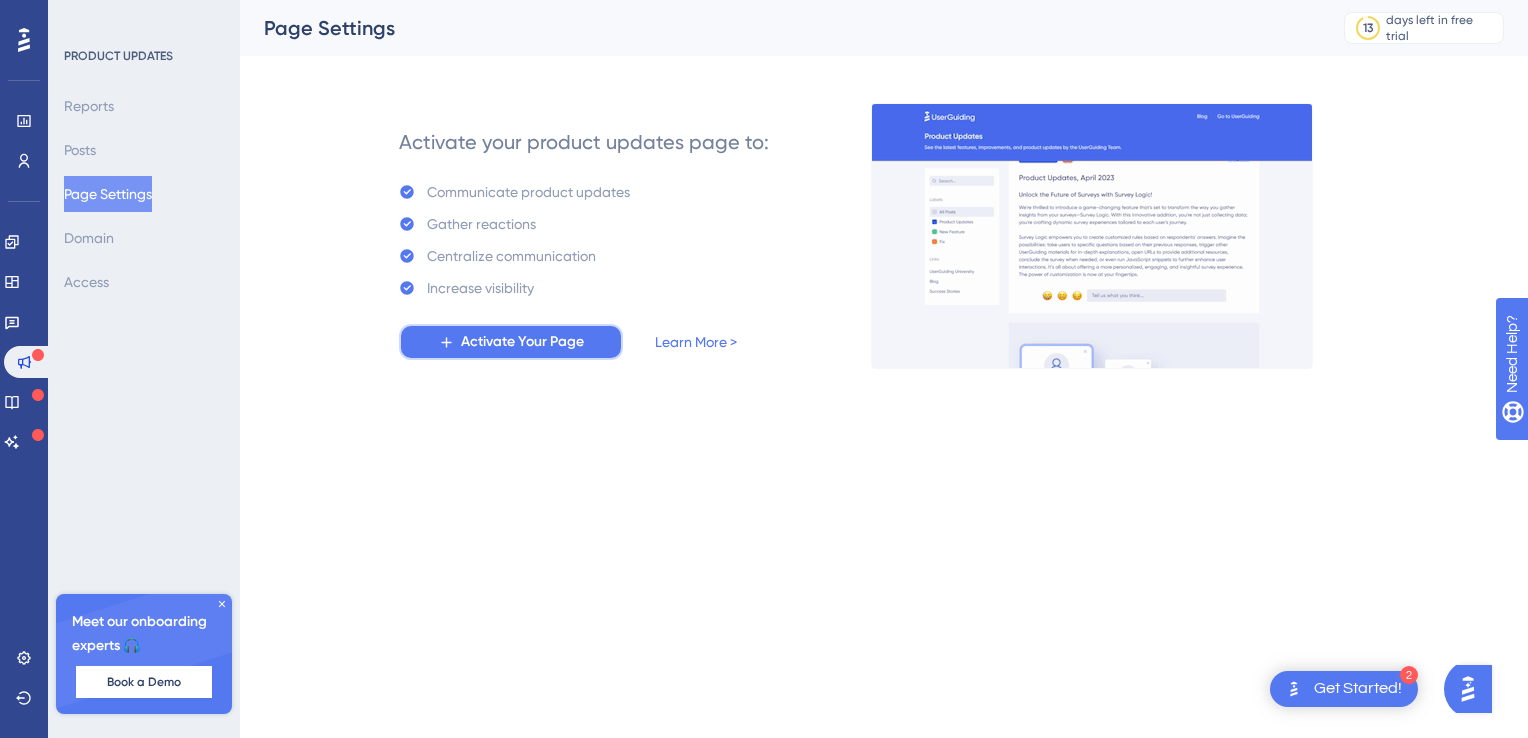 click on "Activate Your Page" at bounding box center [522, 342] 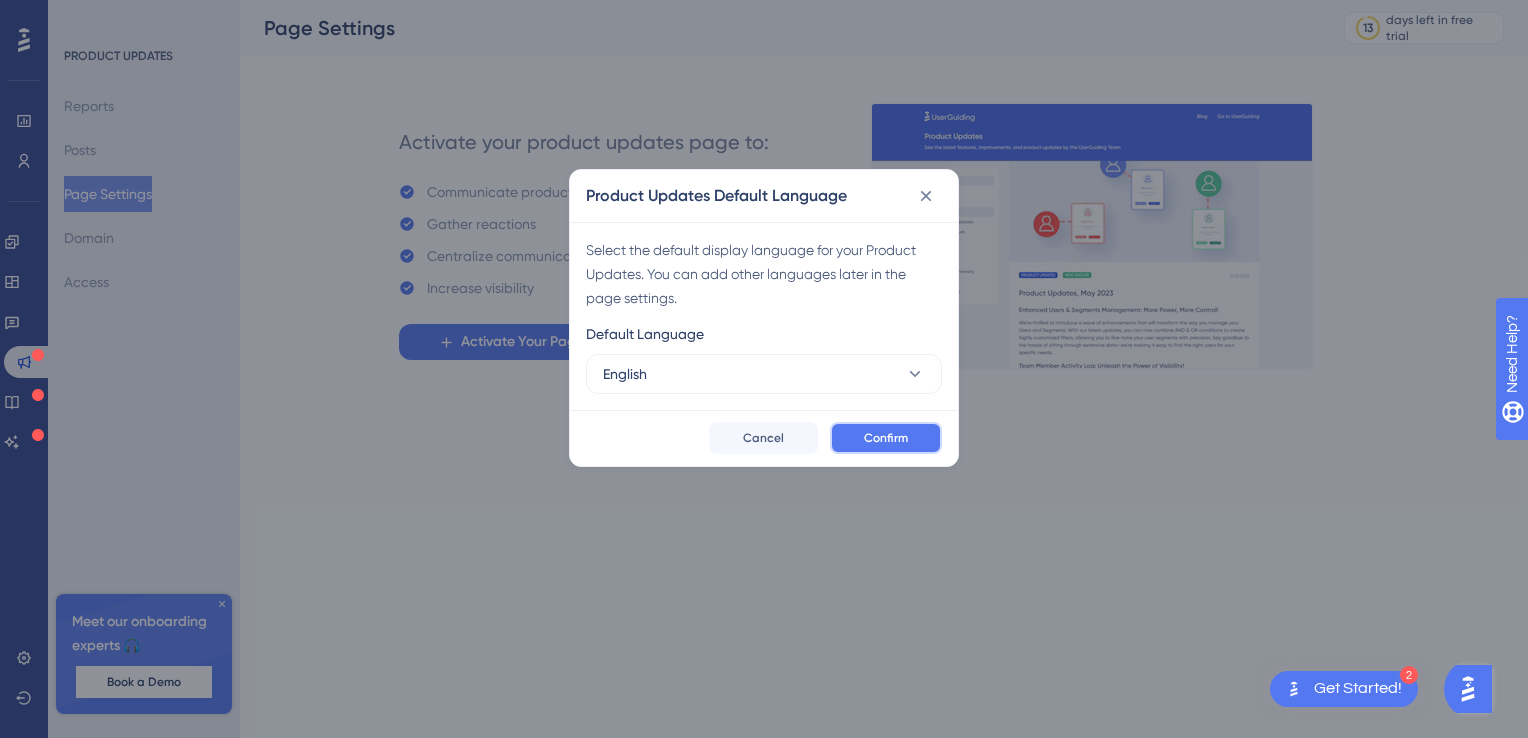 click on "Confirm" at bounding box center [886, 438] 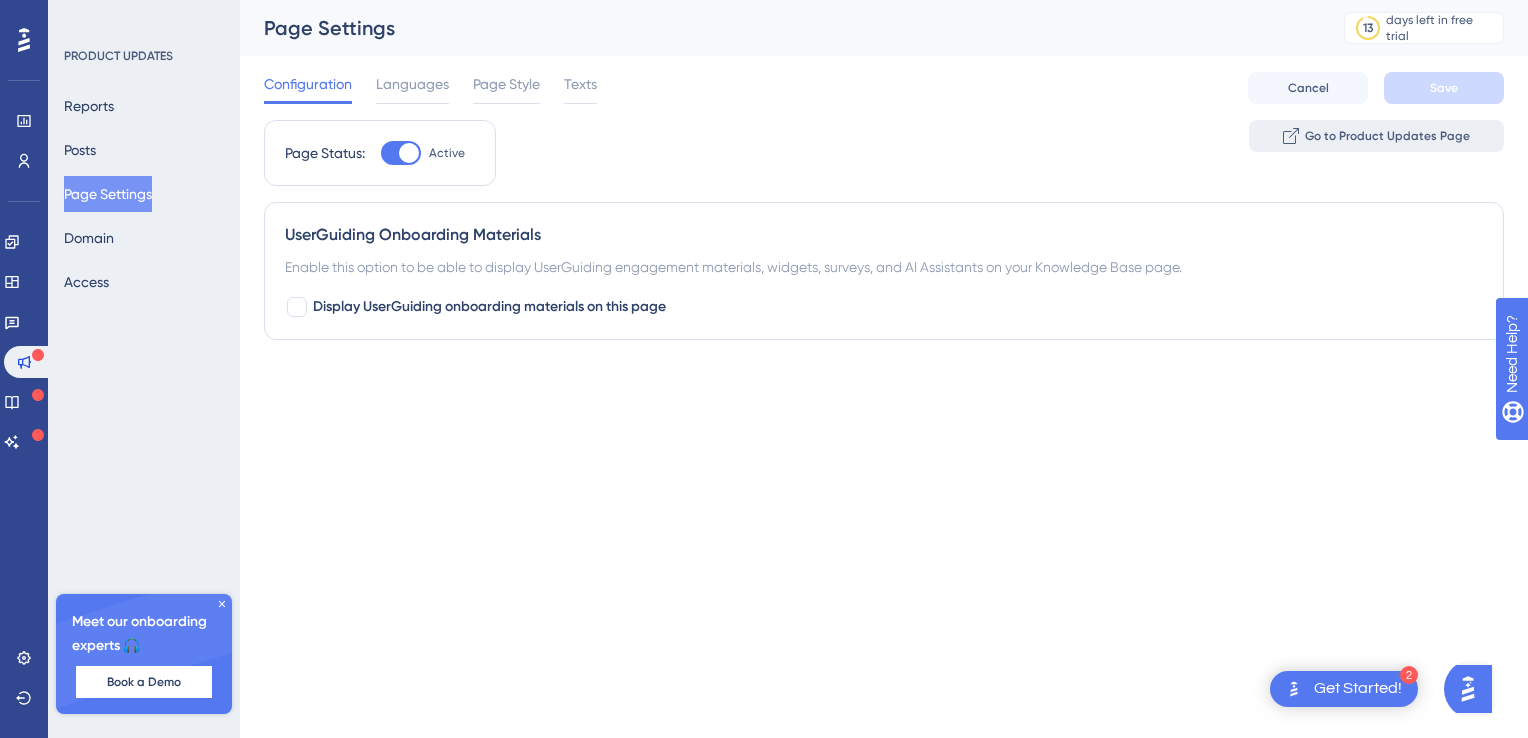 click on "Go to Product Updates Page" at bounding box center [1387, 136] 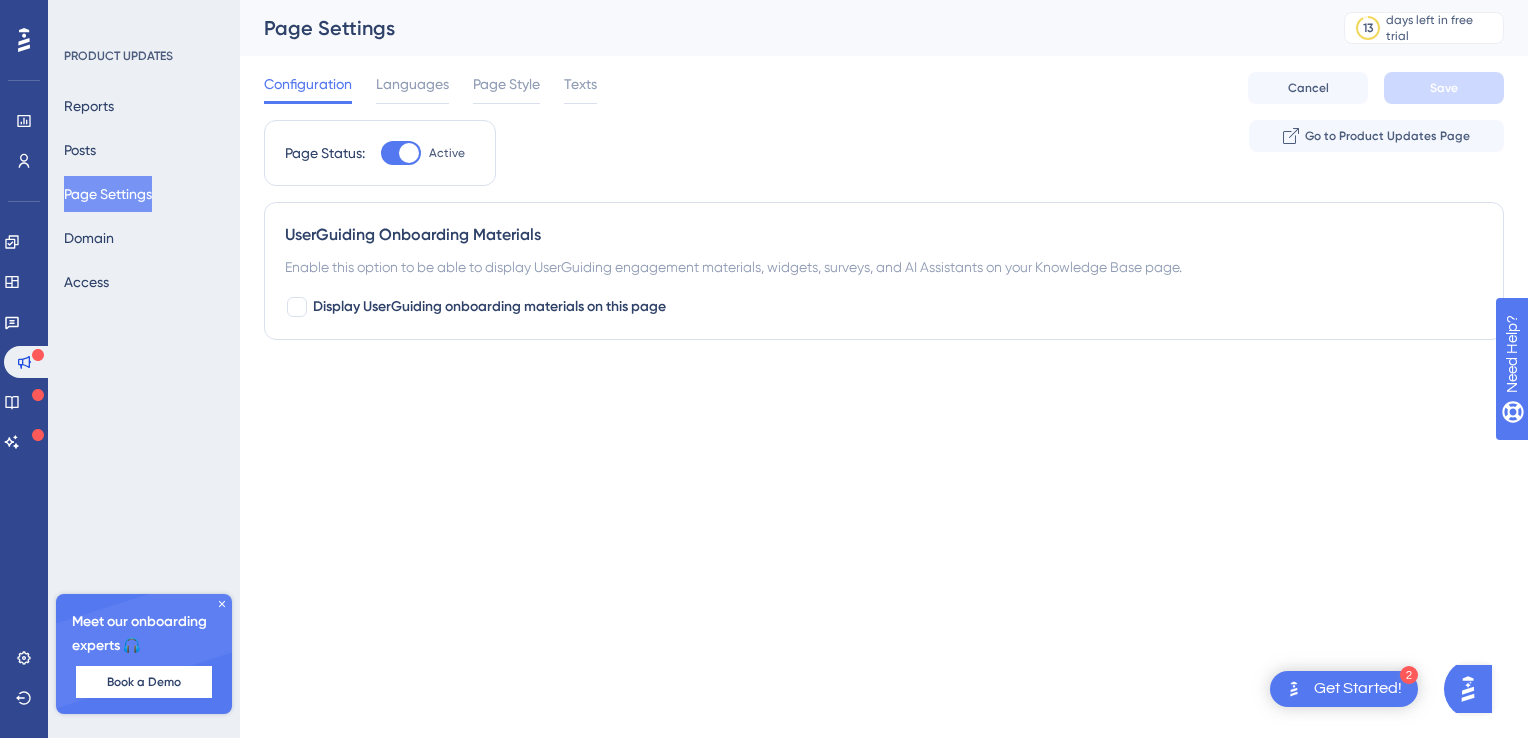 click on "Get Started!" at bounding box center (1358, 689) 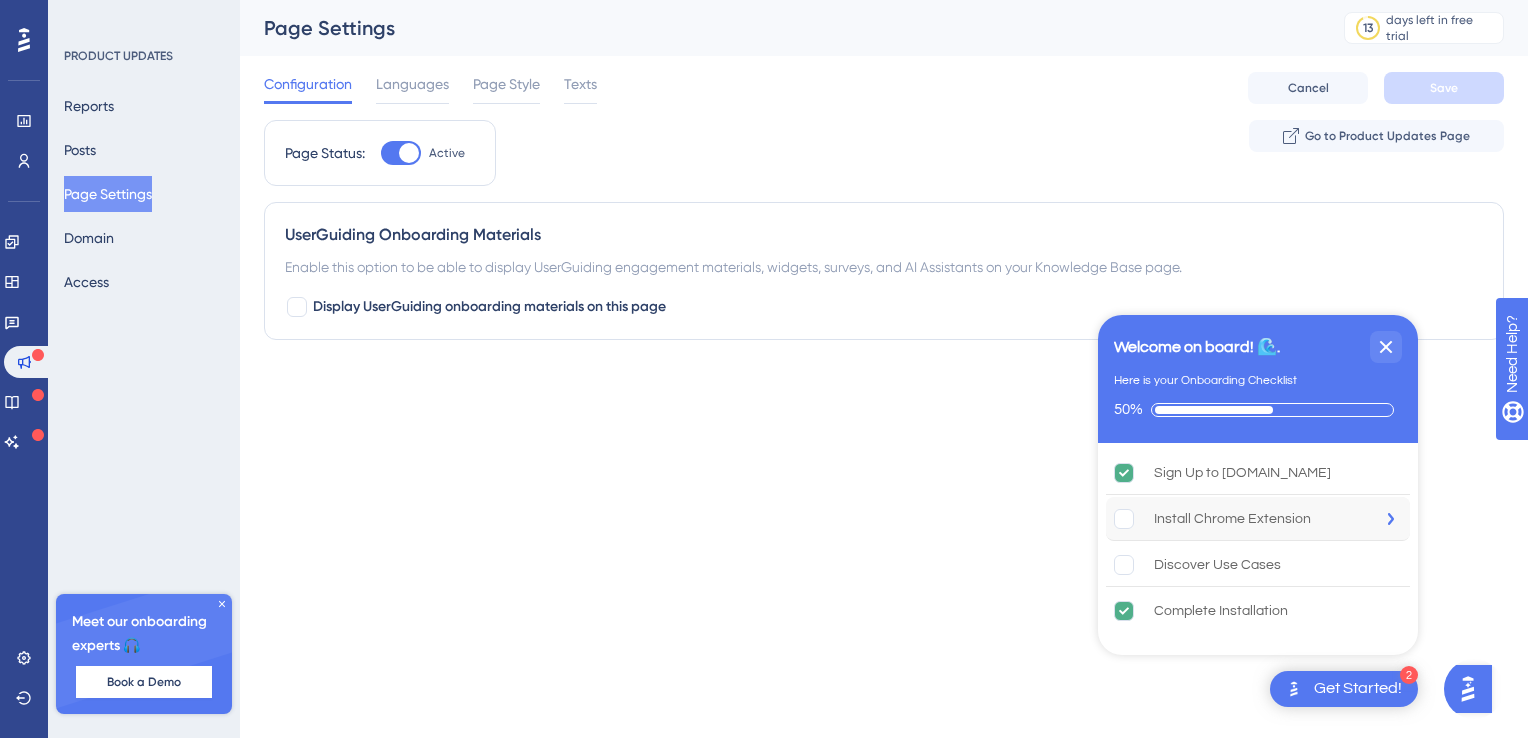 click 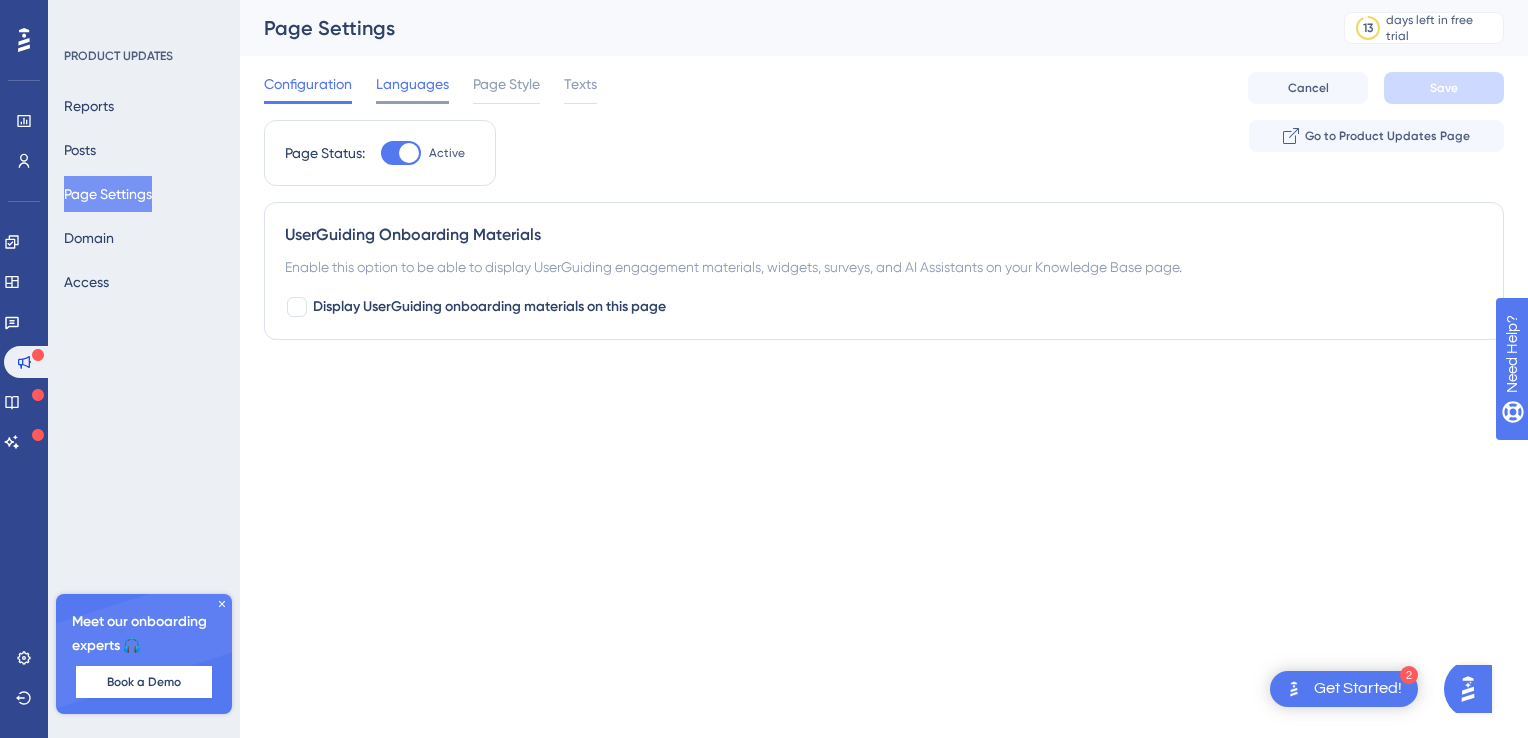 click on "Languages" at bounding box center (412, 84) 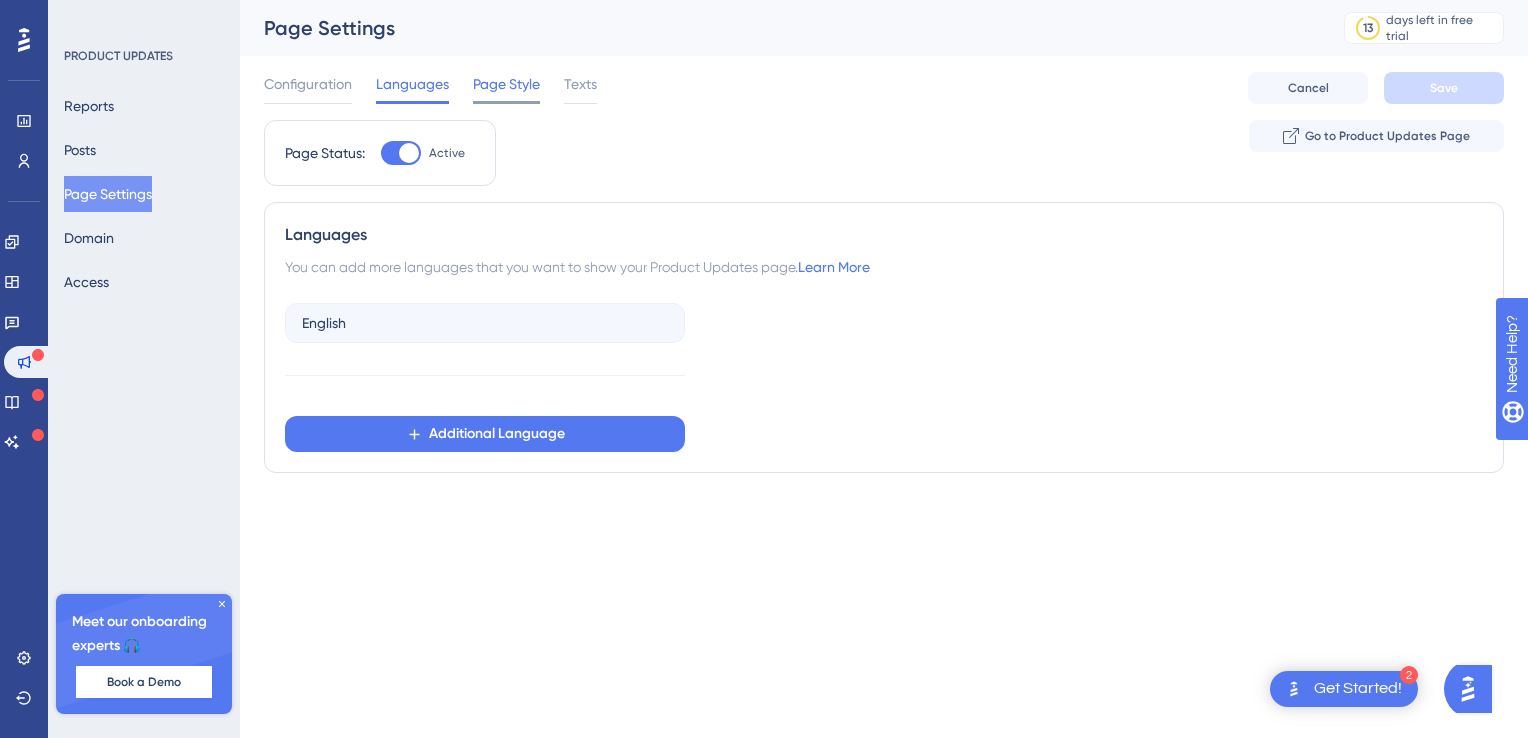click on "Page Style" at bounding box center (506, 84) 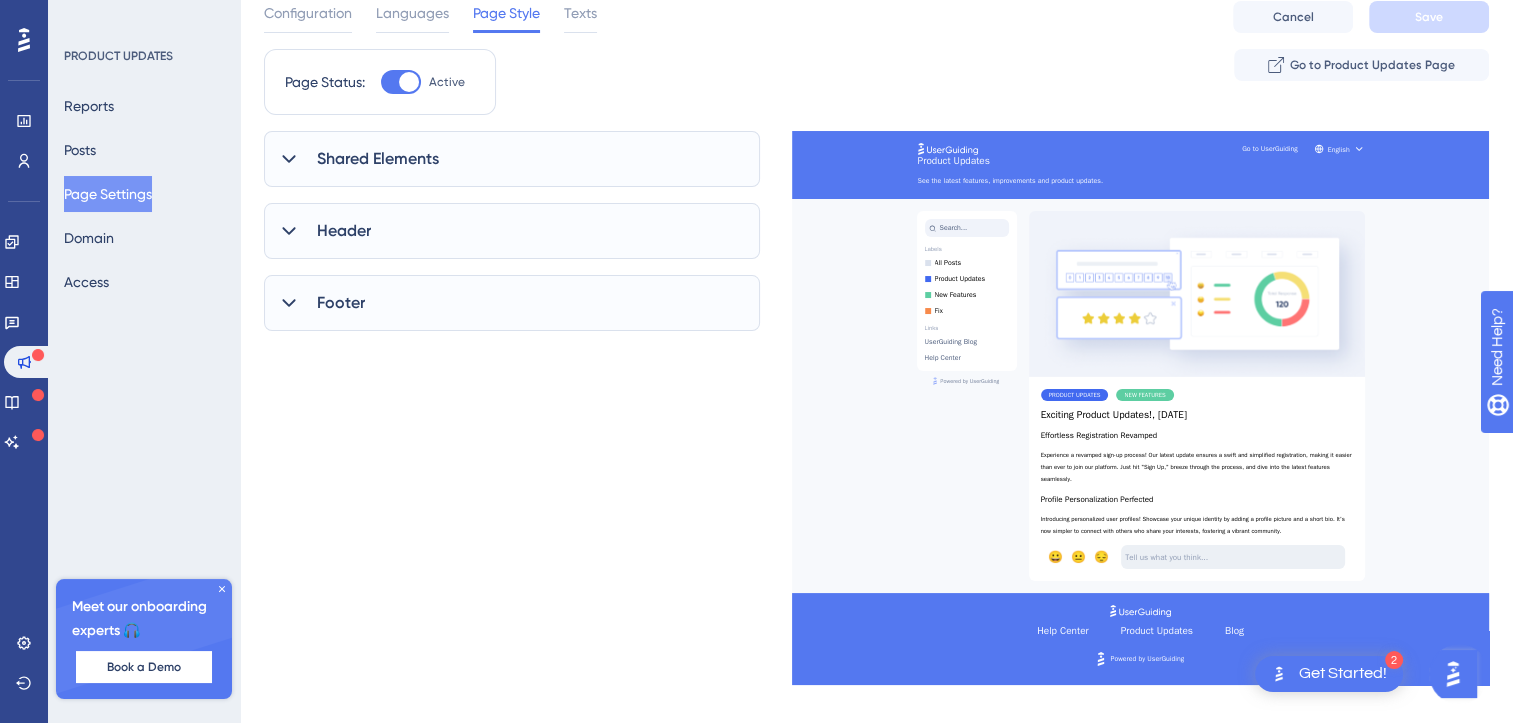 scroll, scrollTop: 0, scrollLeft: 0, axis: both 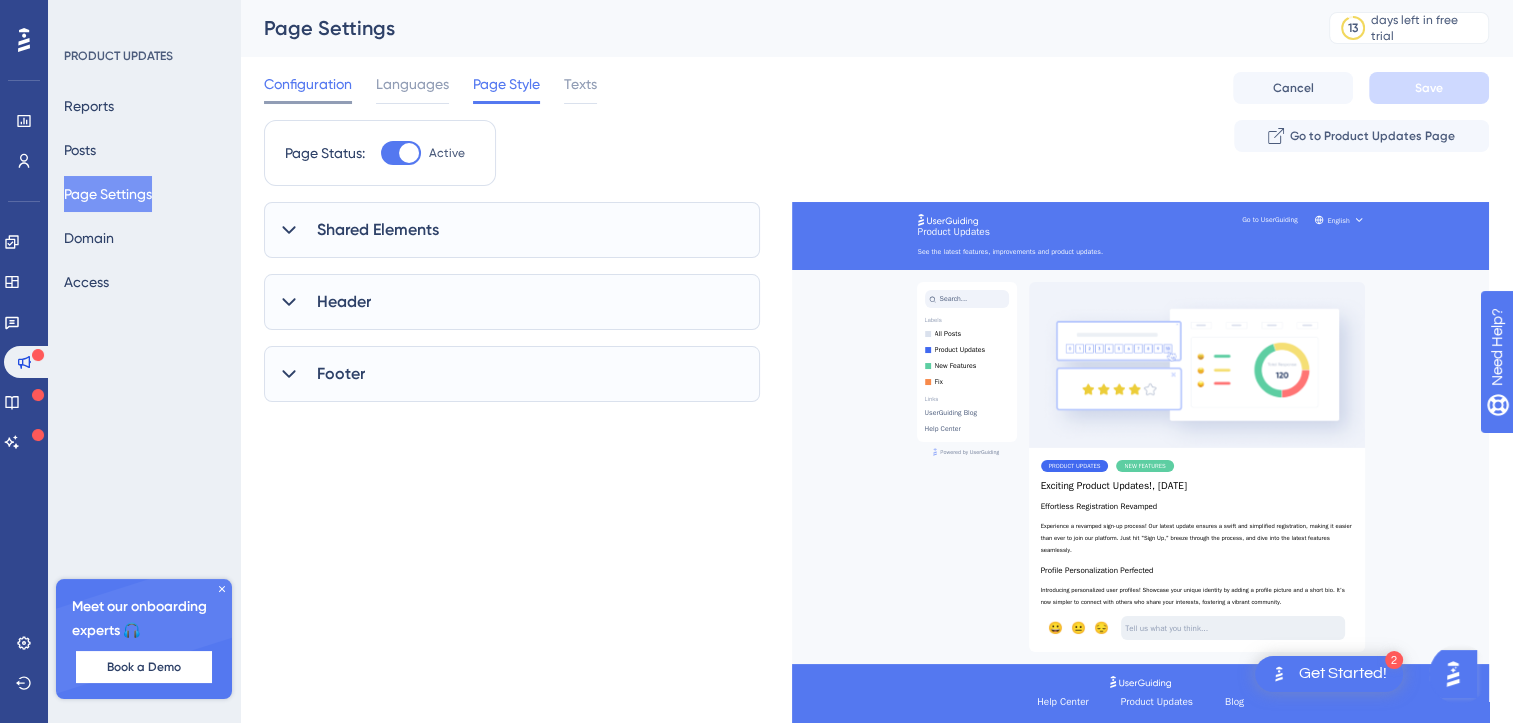 click on "Configuration" at bounding box center (308, 84) 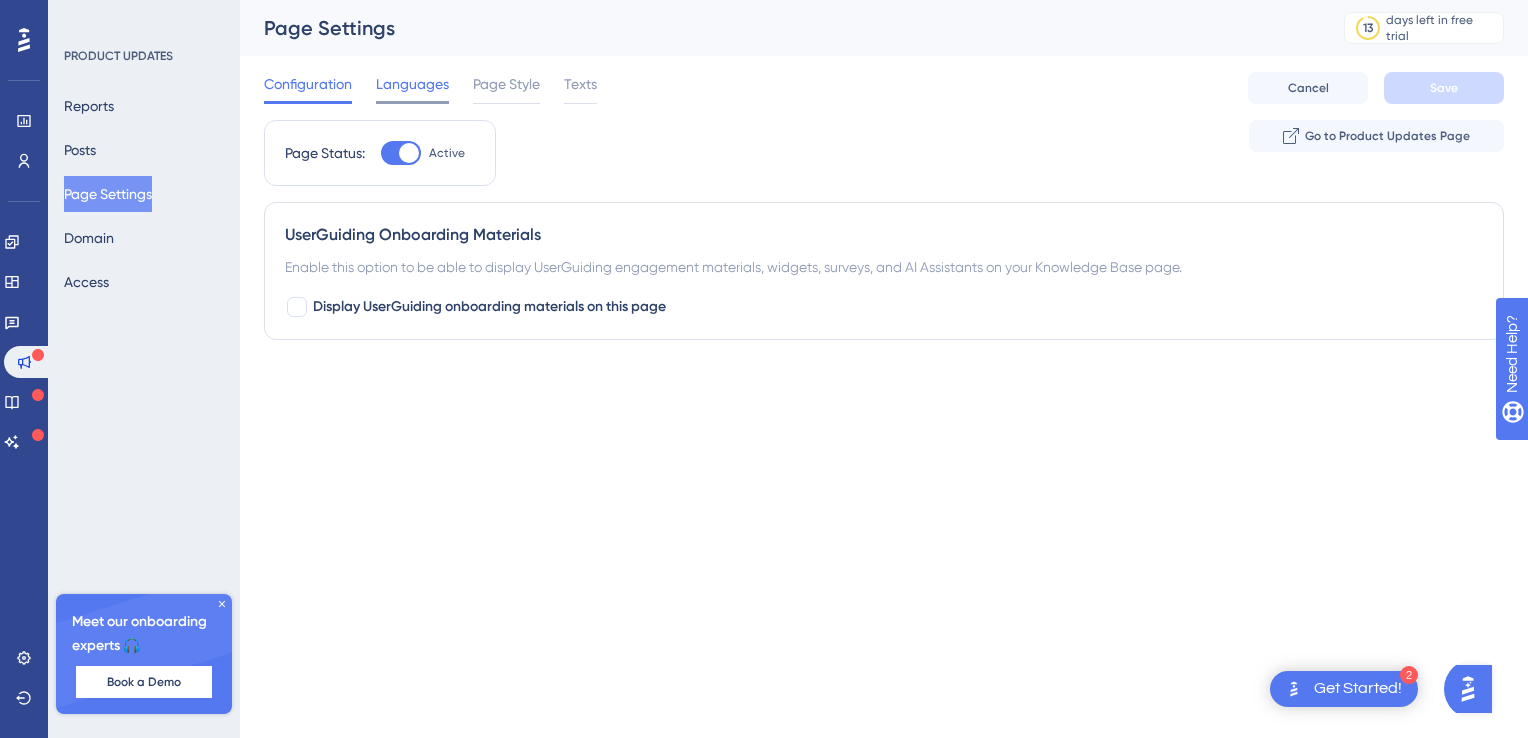 click on "Languages" at bounding box center (412, 84) 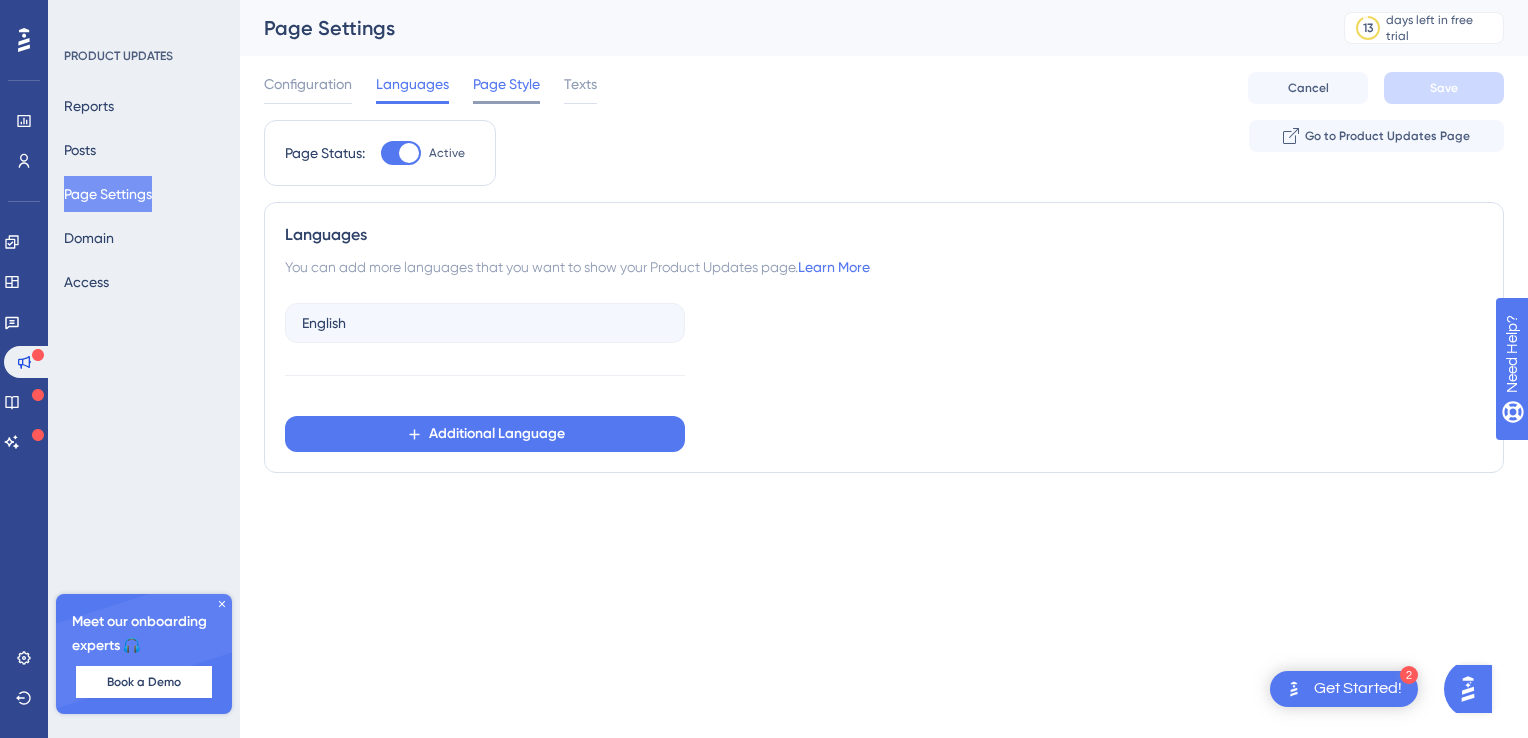 click on "Page Style" at bounding box center (506, 84) 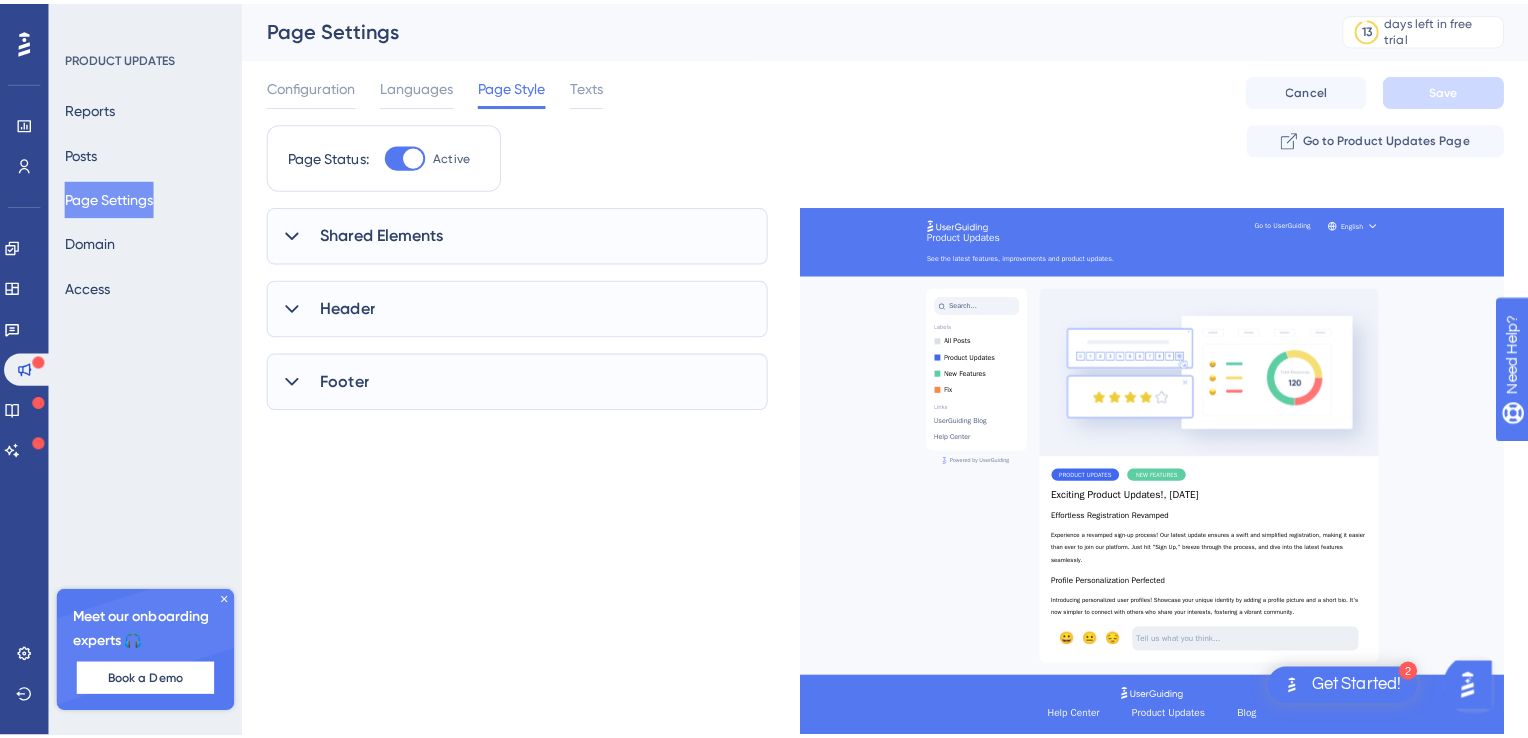 scroll, scrollTop: 0, scrollLeft: 0, axis: both 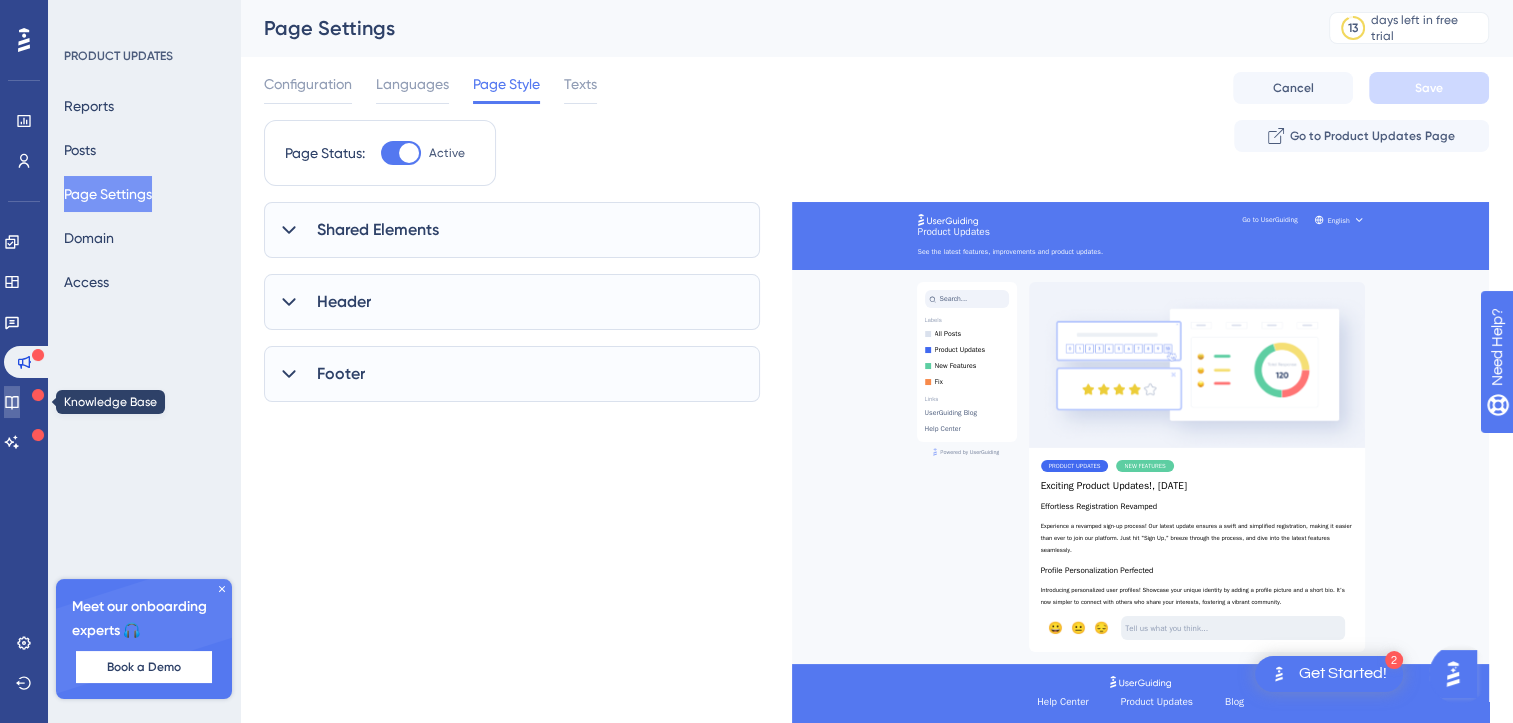 click 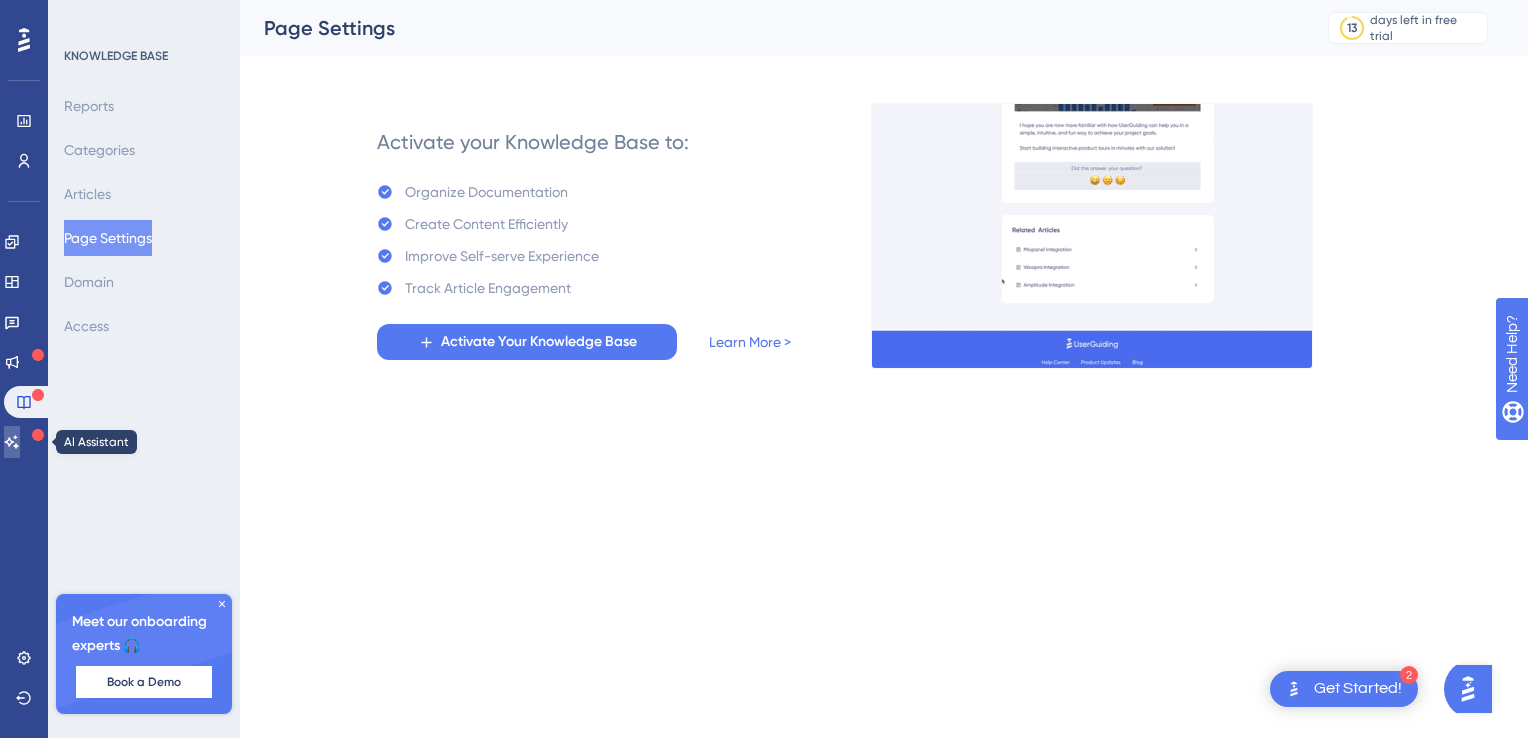 click 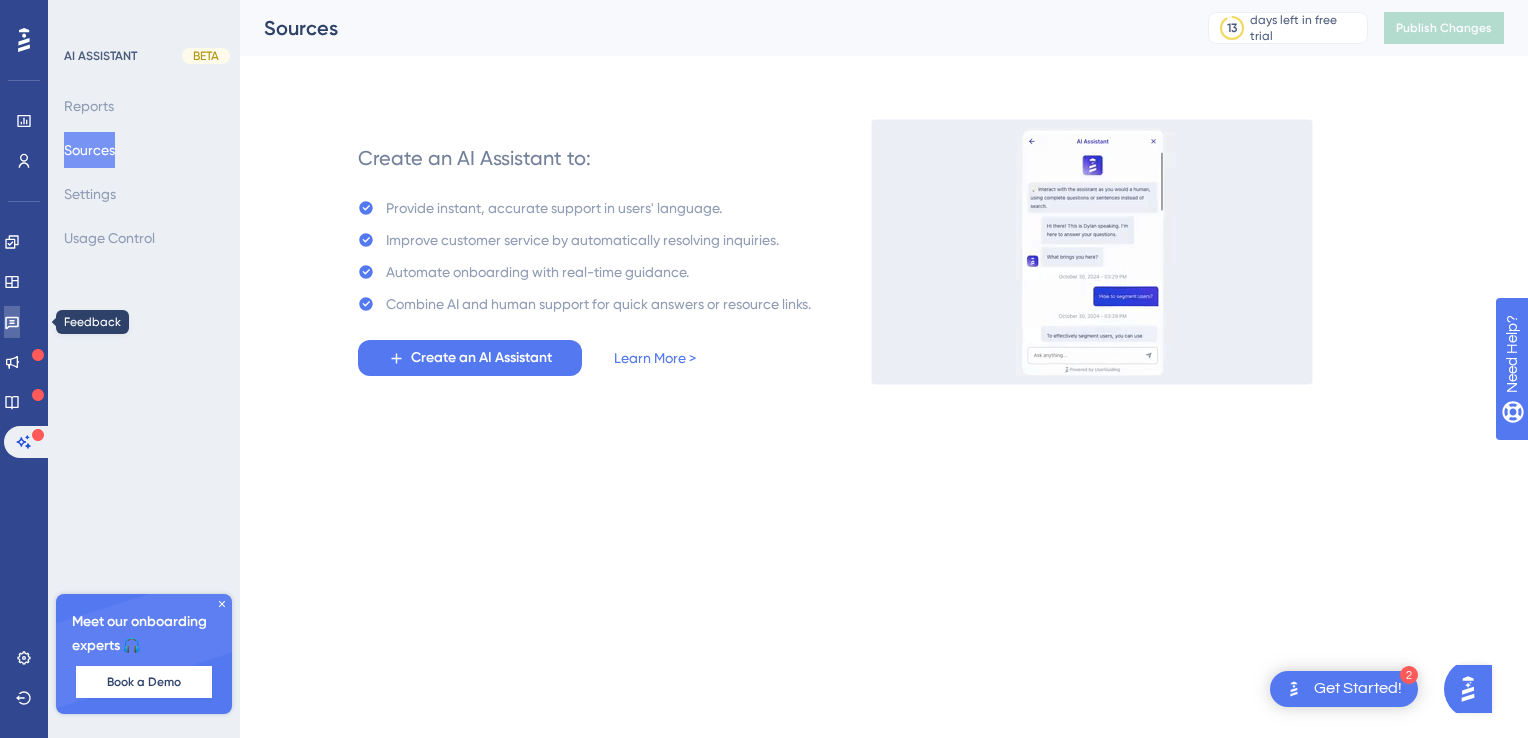 click 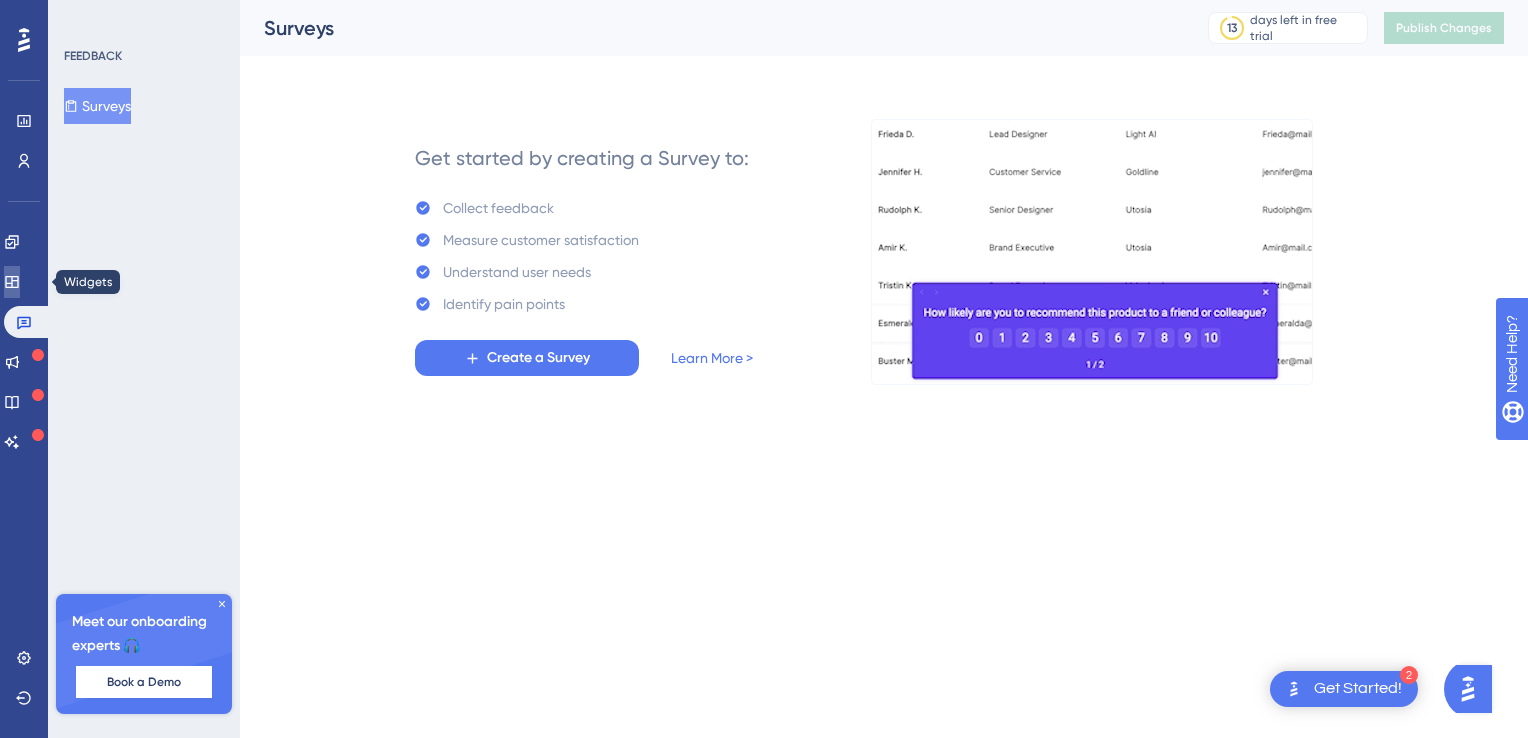 click 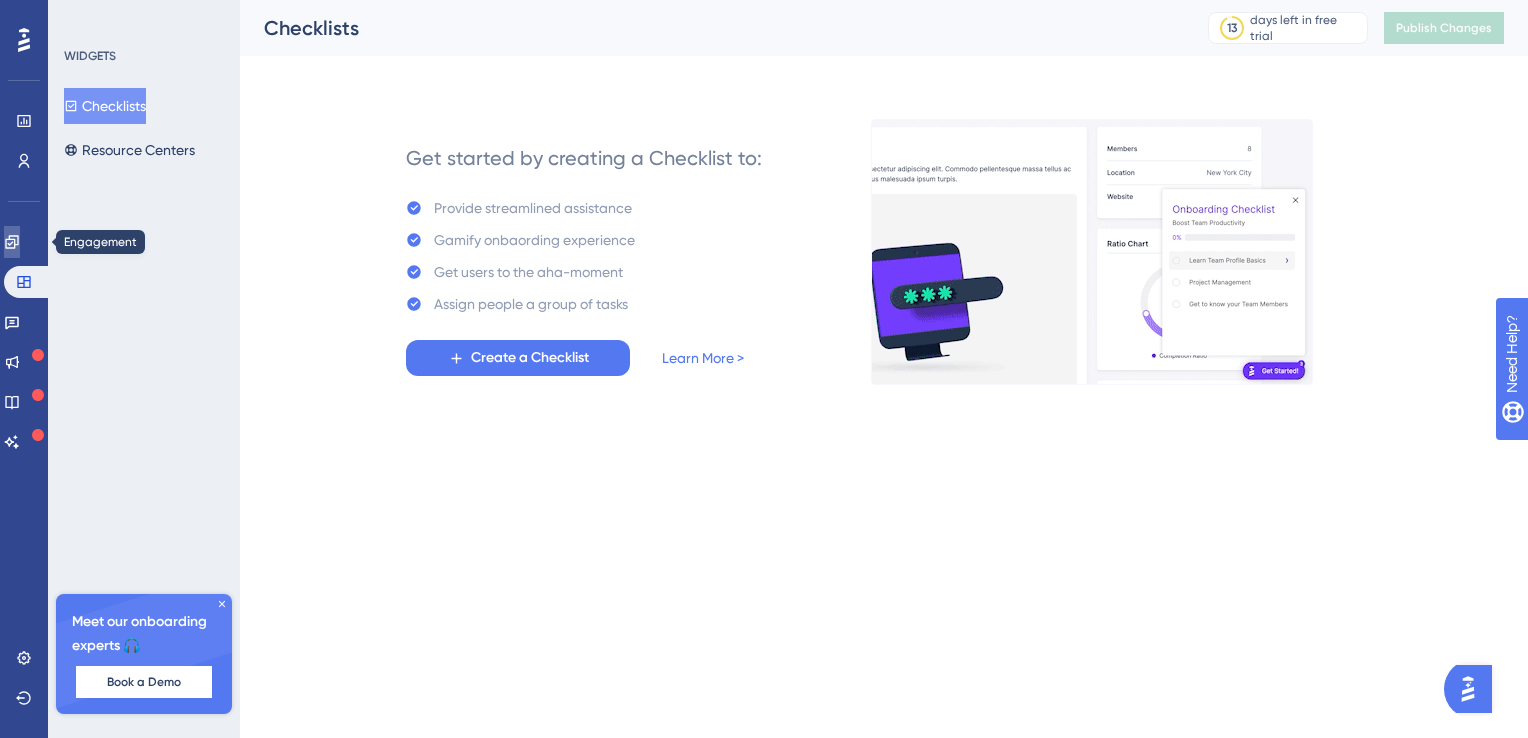 click 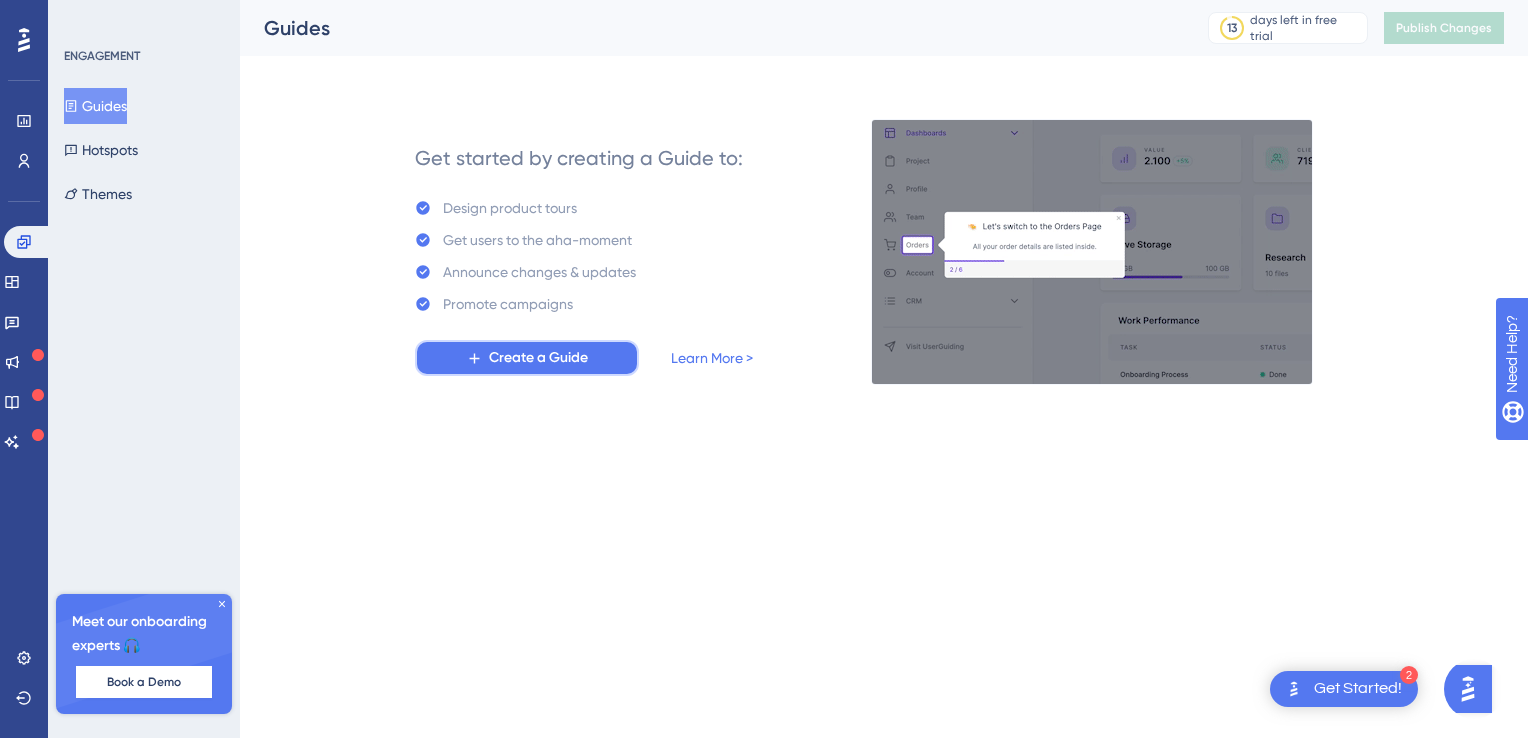 click on "Create a Guide" at bounding box center [538, 358] 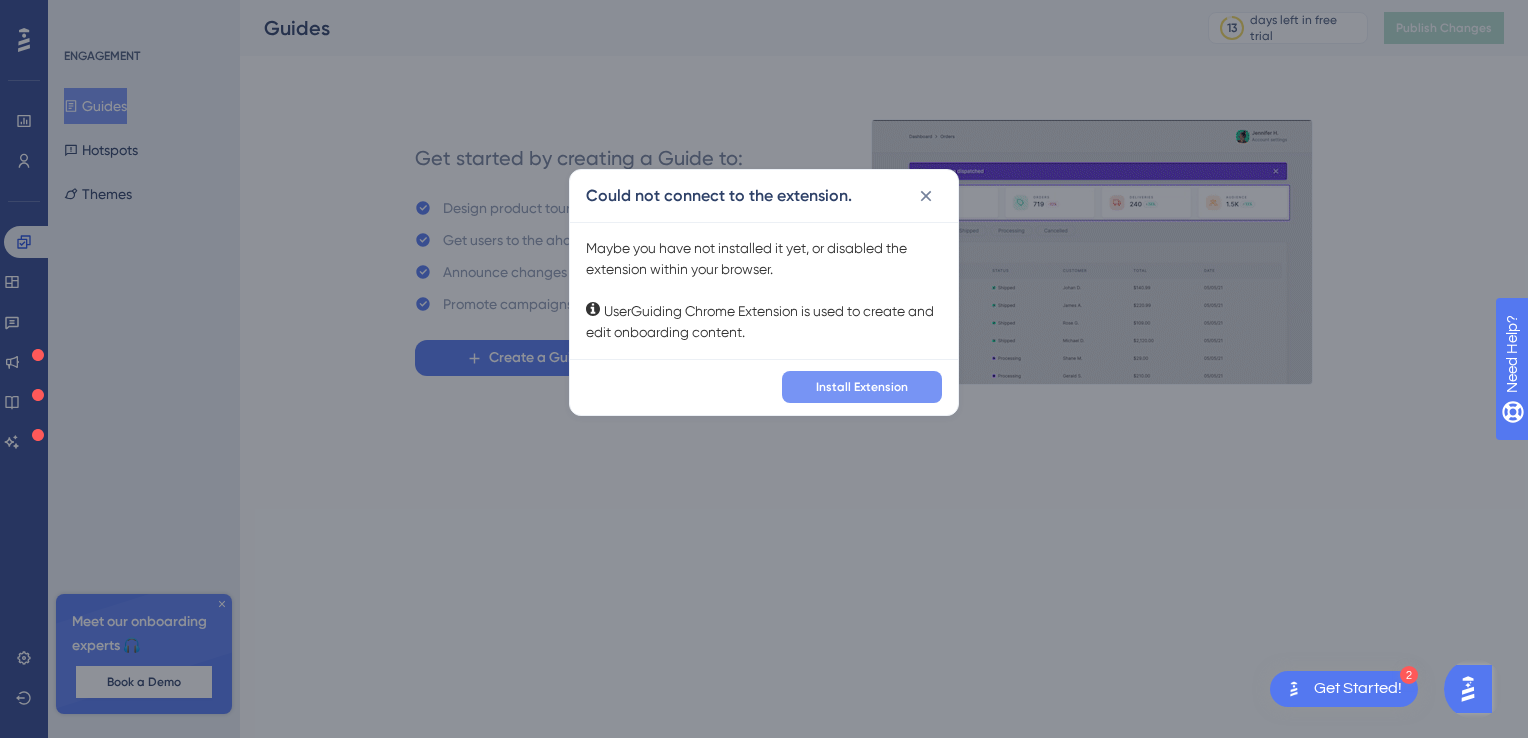 click on "Install Extension" at bounding box center (862, 387) 